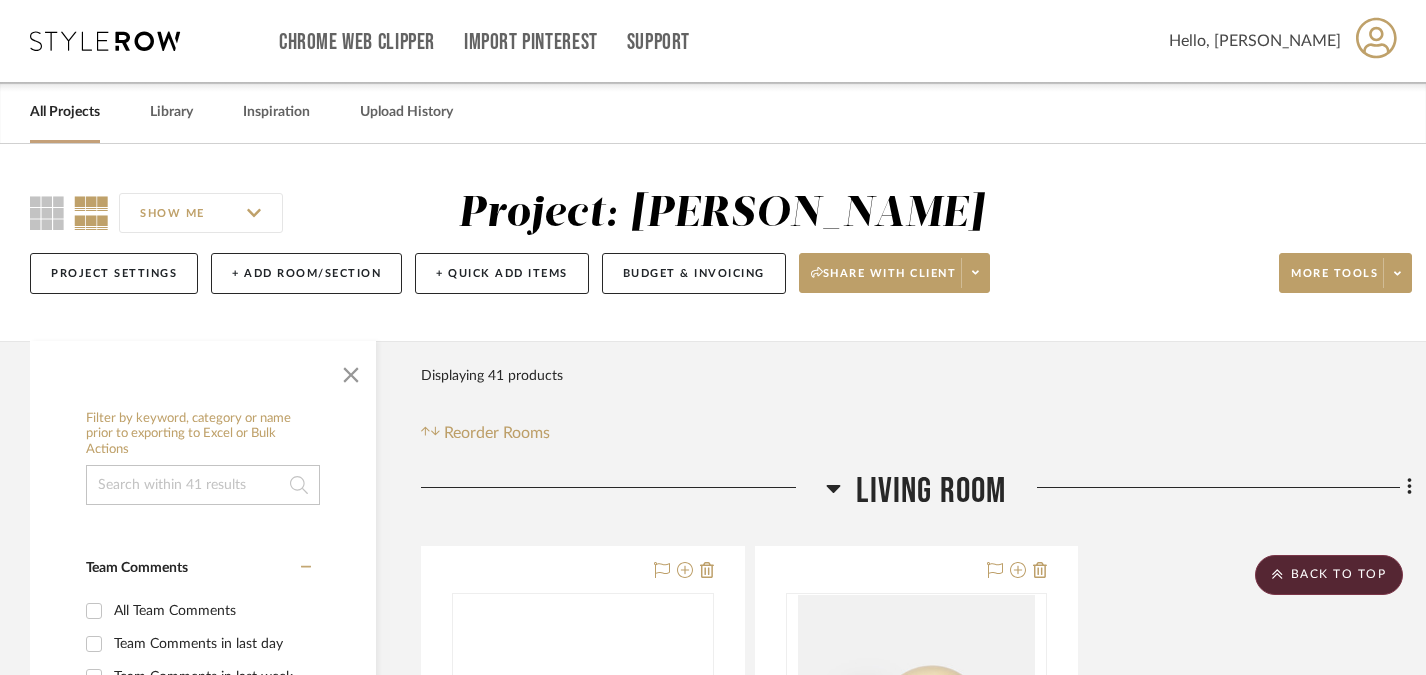scroll, scrollTop: 2551, scrollLeft: 0, axis: vertical 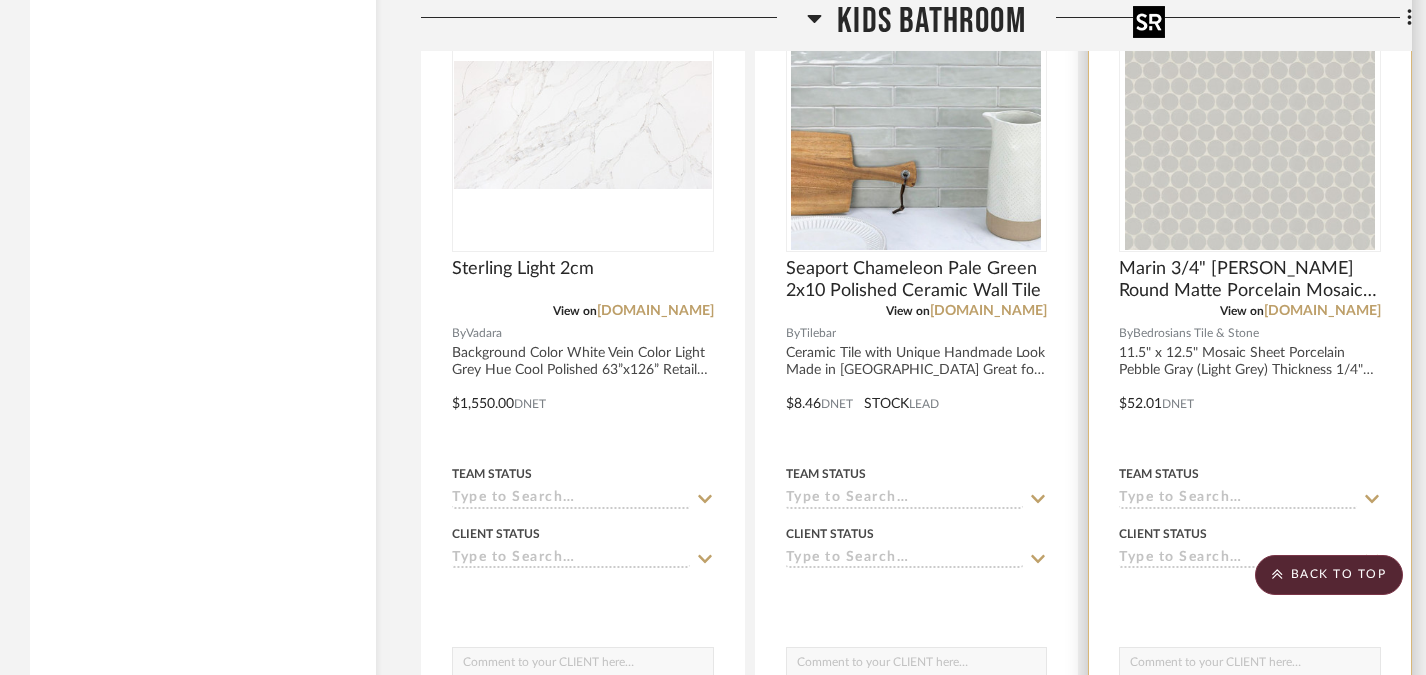 click at bounding box center [1250, 125] 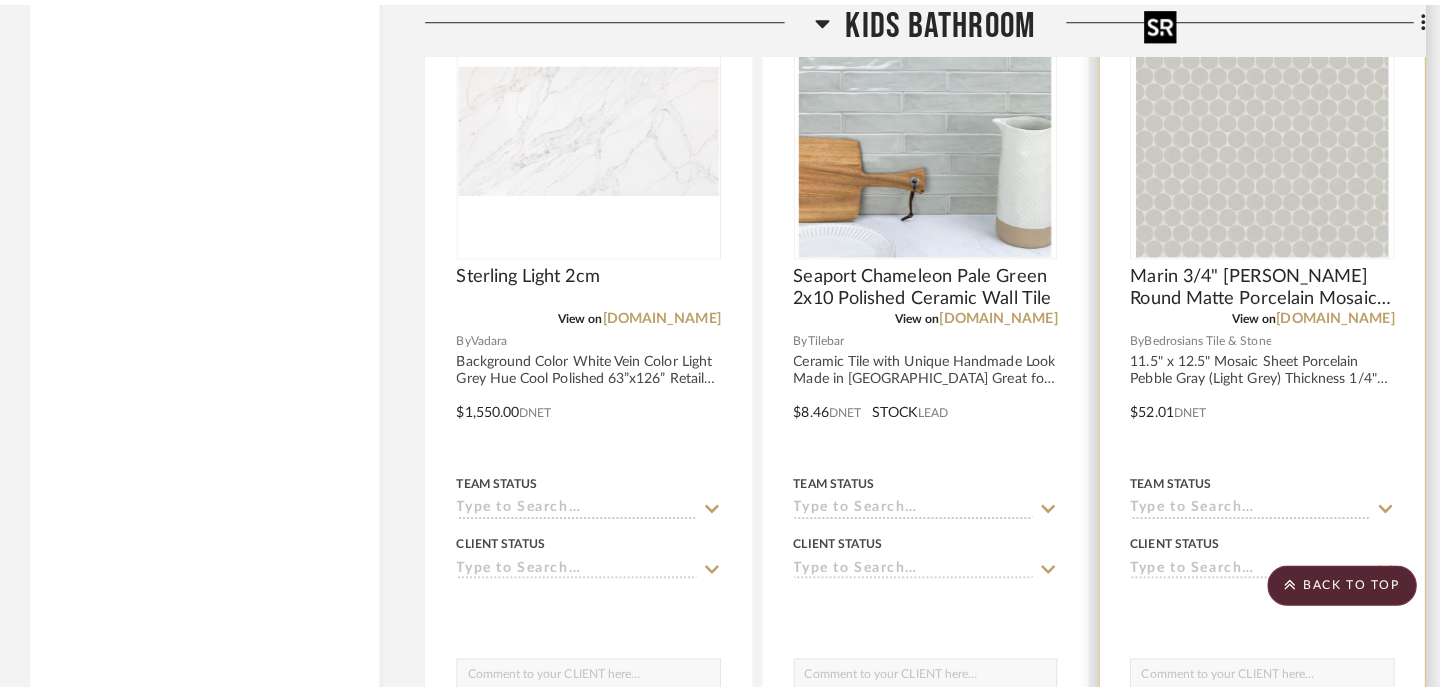 scroll, scrollTop: 0, scrollLeft: 0, axis: both 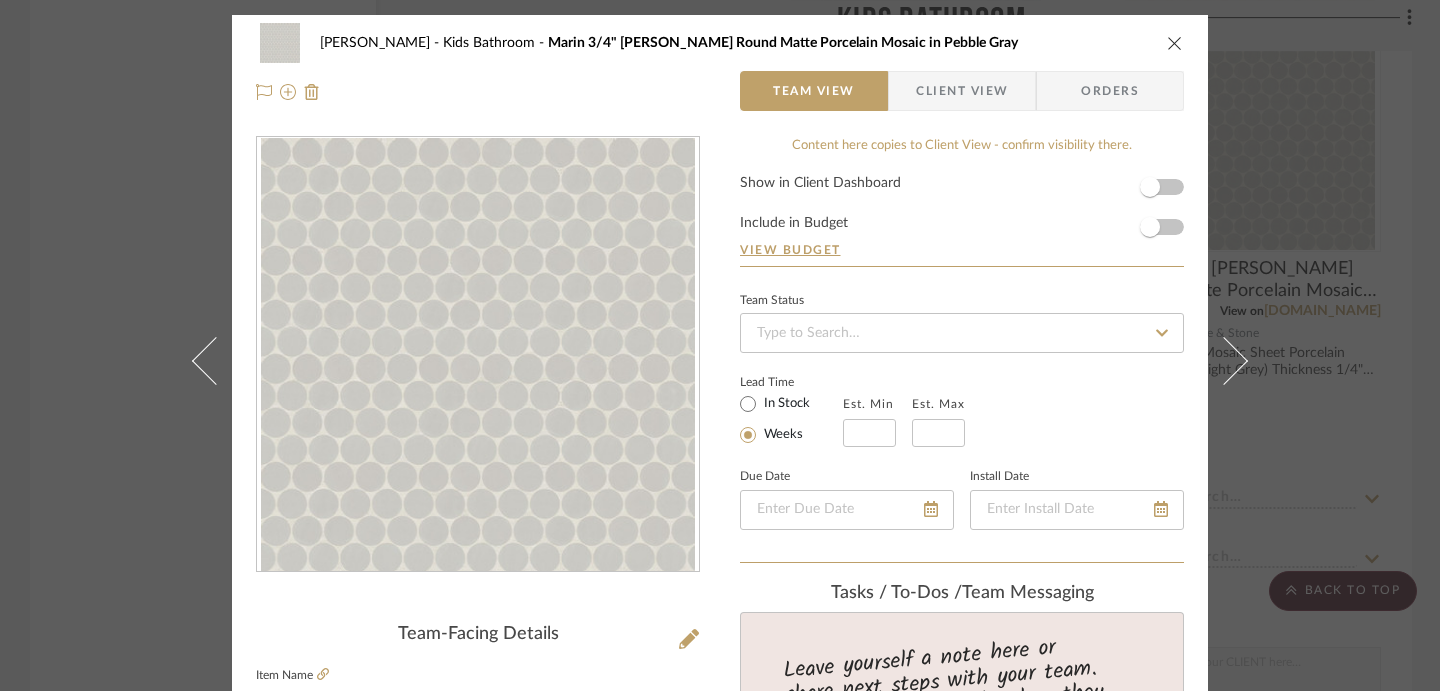 click on "[PERSON_NAME] Kids Bathroom Marin 3/4" [PERSON_NAME] Round Matte Porcelain Mosaic in Pebble Gray Team View Client View Orders  Team-Facing Details   Item Name  [PERSON_NAME] 3/4" [PERSON_NAME] Round Matte Porcelain Mosaic in Pebble Gray  Brand  Bedrosians Tile & Stone  Internal Description  11.5" x 12.5" Mosaic Sheet
Porcelain
Pebble Gray (Light Grey)
Thickness
1/4"
Country Of Origin
[GEOGRAPHIC_DATA]
Shade Variation
V2  Dimensions   Product Specifications   Item Costs   View Budget   Markup %  30%  Unit Cost  $52.01  Cost Type  DNET  Client Unit Price   $67.61   Quantity  1  Unit Type  Each  Subtotal   $67.61   Tax %  0%  Total Tax   $0.00   Shipping Cost  $0.00  Ship. Markup %  0% Taxable  Total Shipping   $0.00  Total Client Price  $67.61  Your Cost  $52.01  Your Margin  $15.60  Content here copies to Client View - confirm visibility there.  Show in Client Dashboard   Include in Budget   View Budget  Team Status  Lead Time  In Stock Weeks  Est. Min   Est. Max   Due Date   Install Date  Tasks / To-Dos /  team Messaging Invite Collaborator (1)" at bounding box center [720, 345] 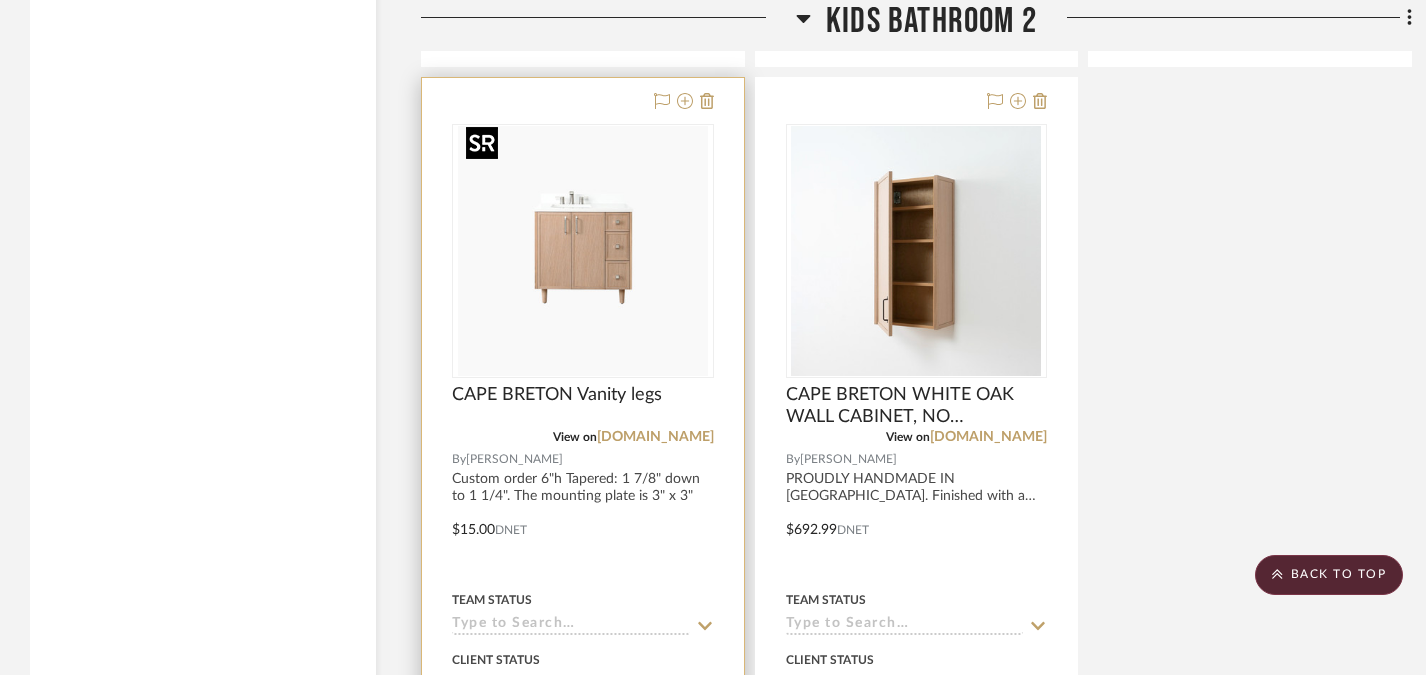 scroll, scrollTop: 7015, scrollLeft: 0, axis: vertical 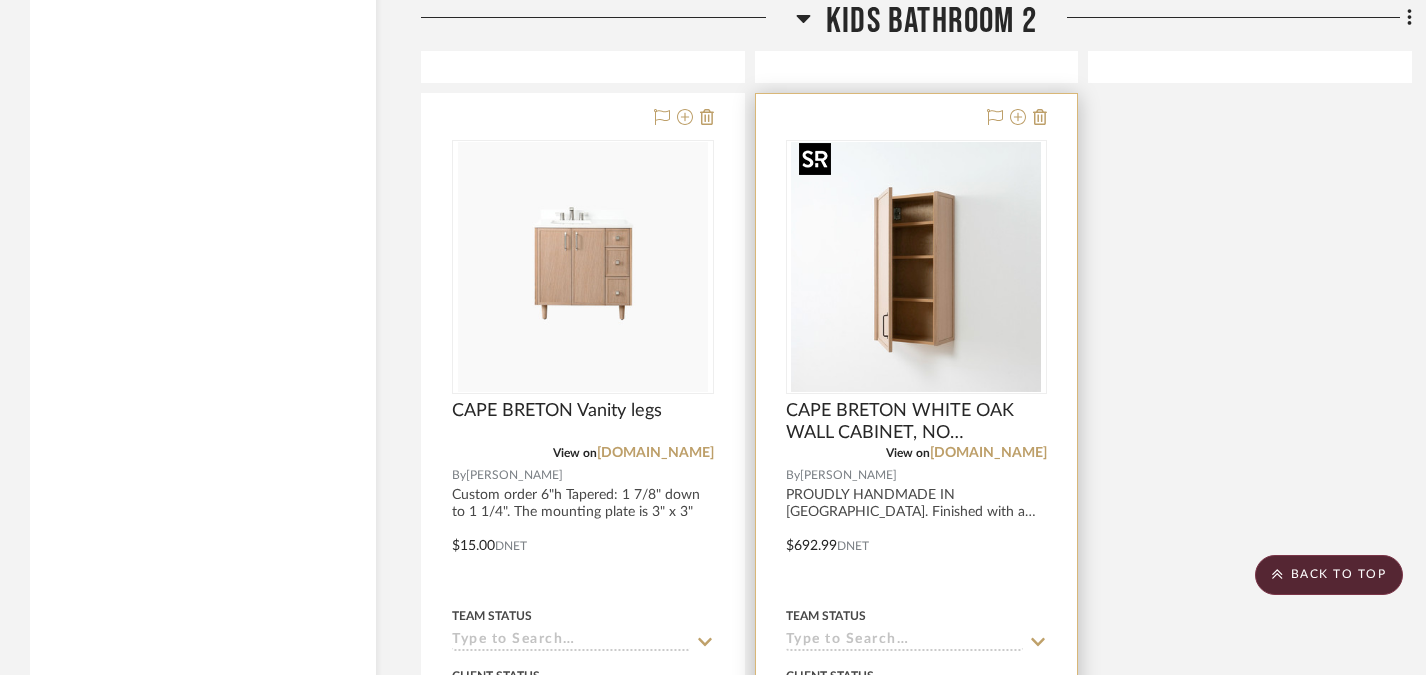 click at bounding box center (916, 267) 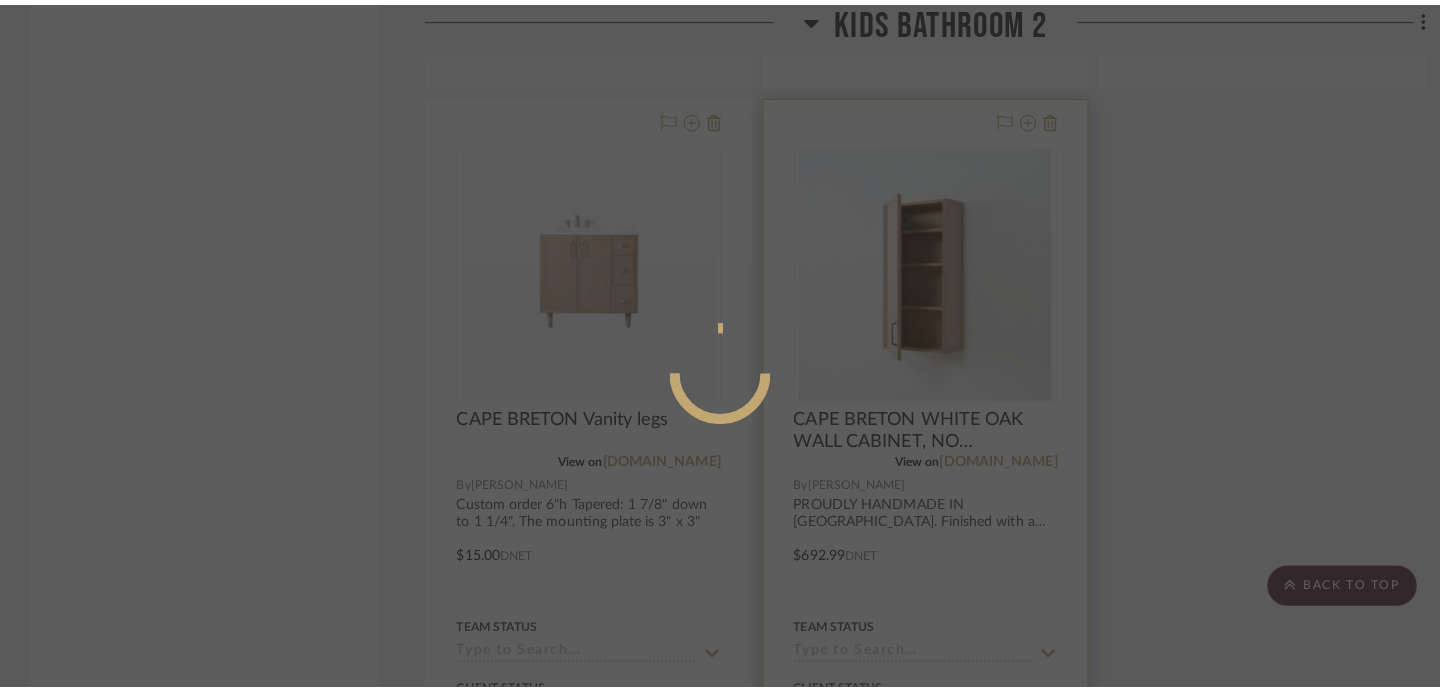 scroll, scrollTop: 0, scrollLeft: 0, axis: both 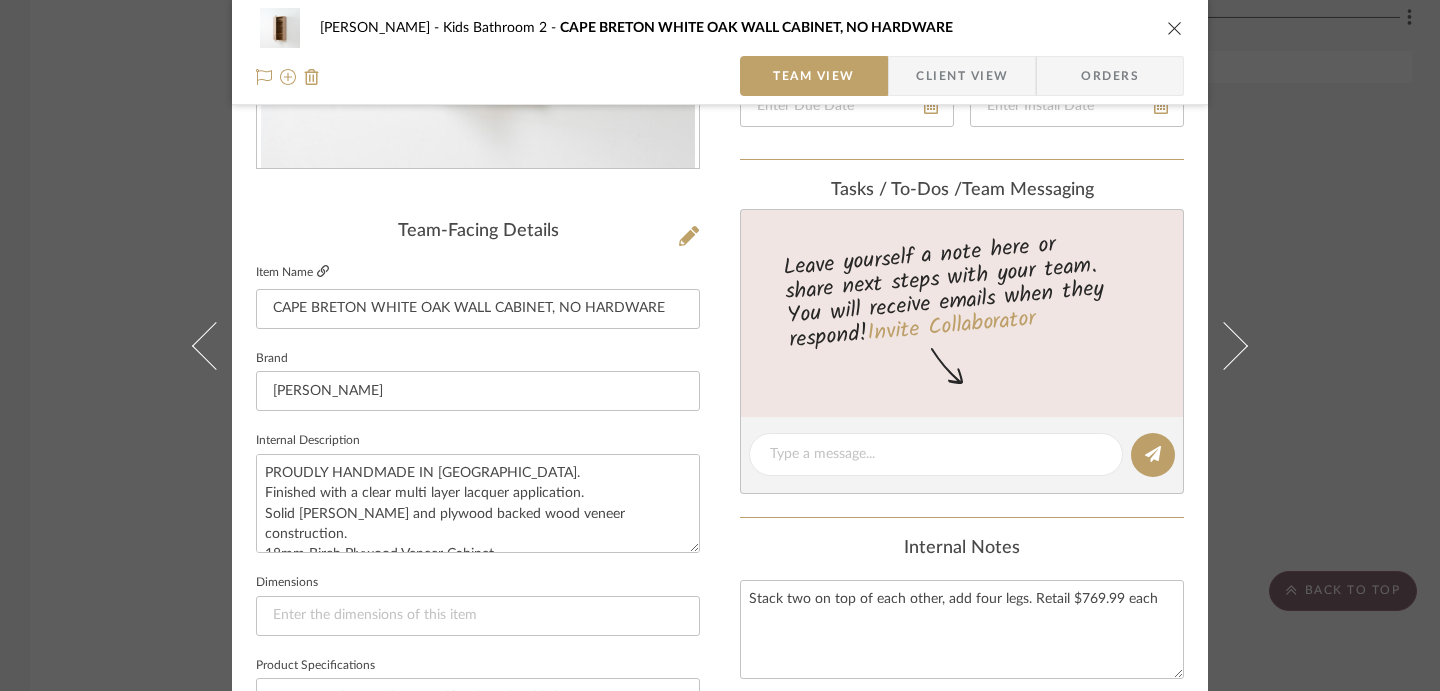 click 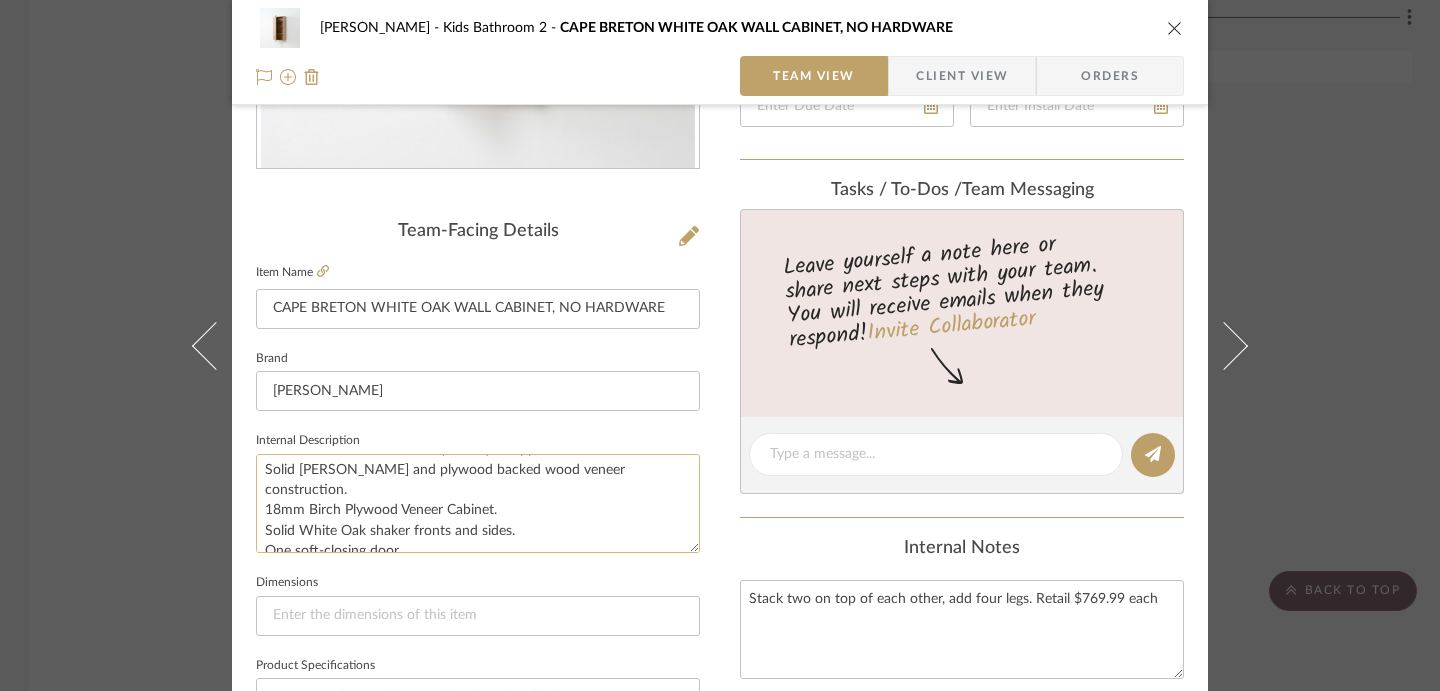 scroll, scrollTop: 121, scrollLeft: 0, axis: vertical 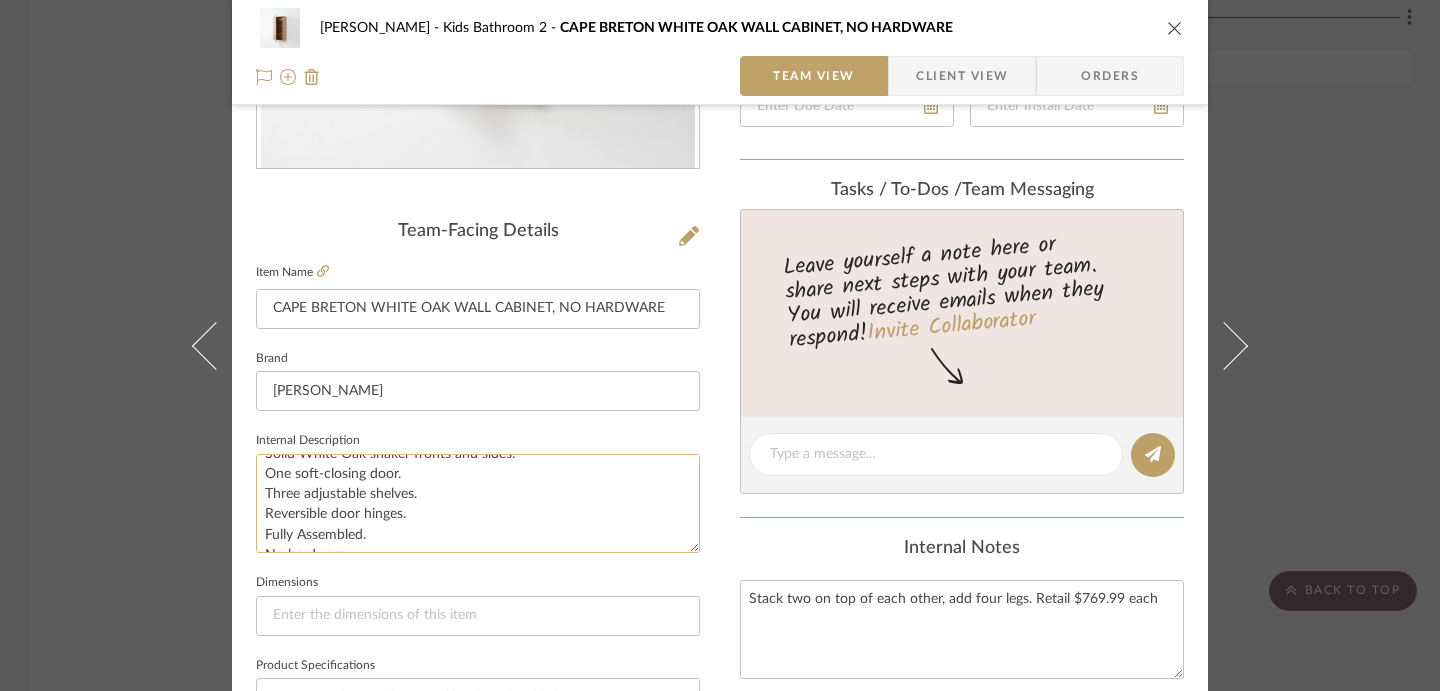 click on "PROUDLY HANDMADE IN [GEOGRAPHIC_DATA].
Finished with a clear multi layer lacquer application.
Solid [PERSON_NAME] and plywood backed wood veneer construction.
18mm Birch Plywood Veneer Cabinet.
Solid White Oak shaker fronts and sides.
One soft-closing door.
Three adjustable shelves.
Reversible door hinges.
Fully Assembled.
No hardware" 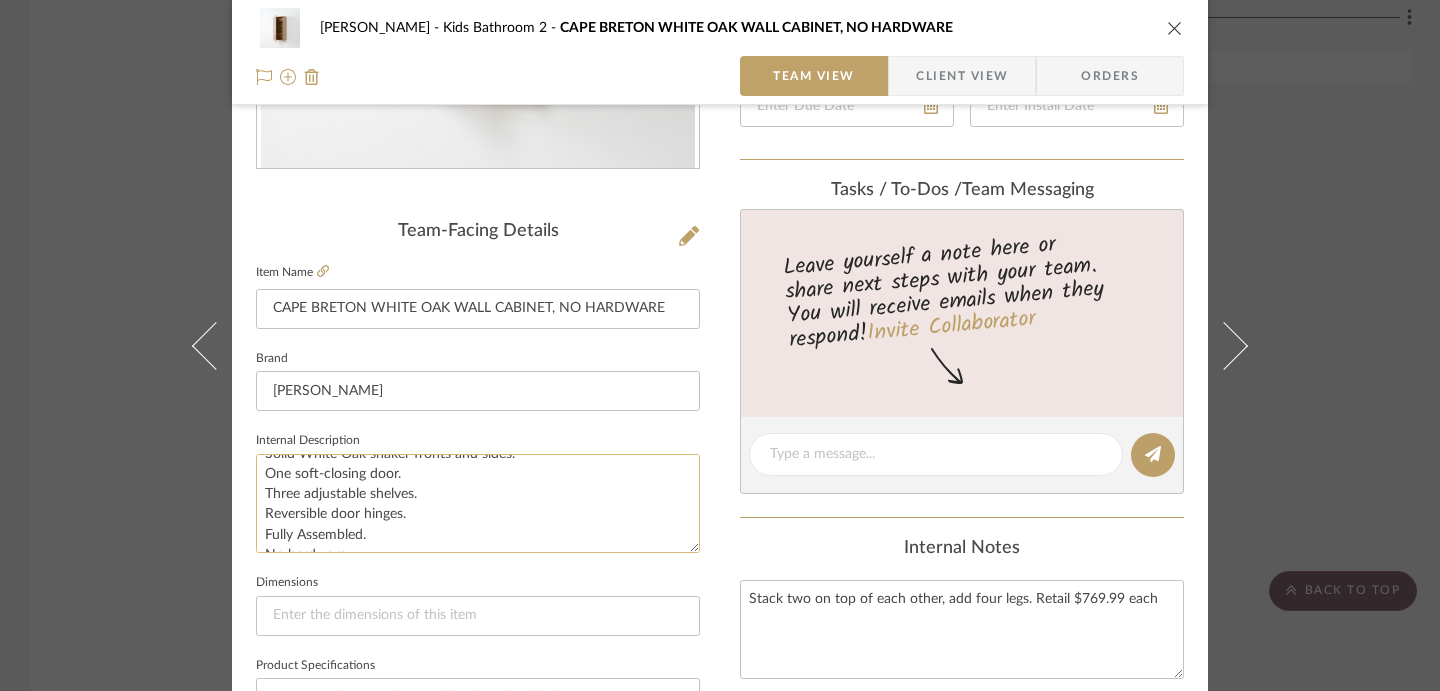 scroll, scrollTop: 0, scrollLeft: 0, axis: both 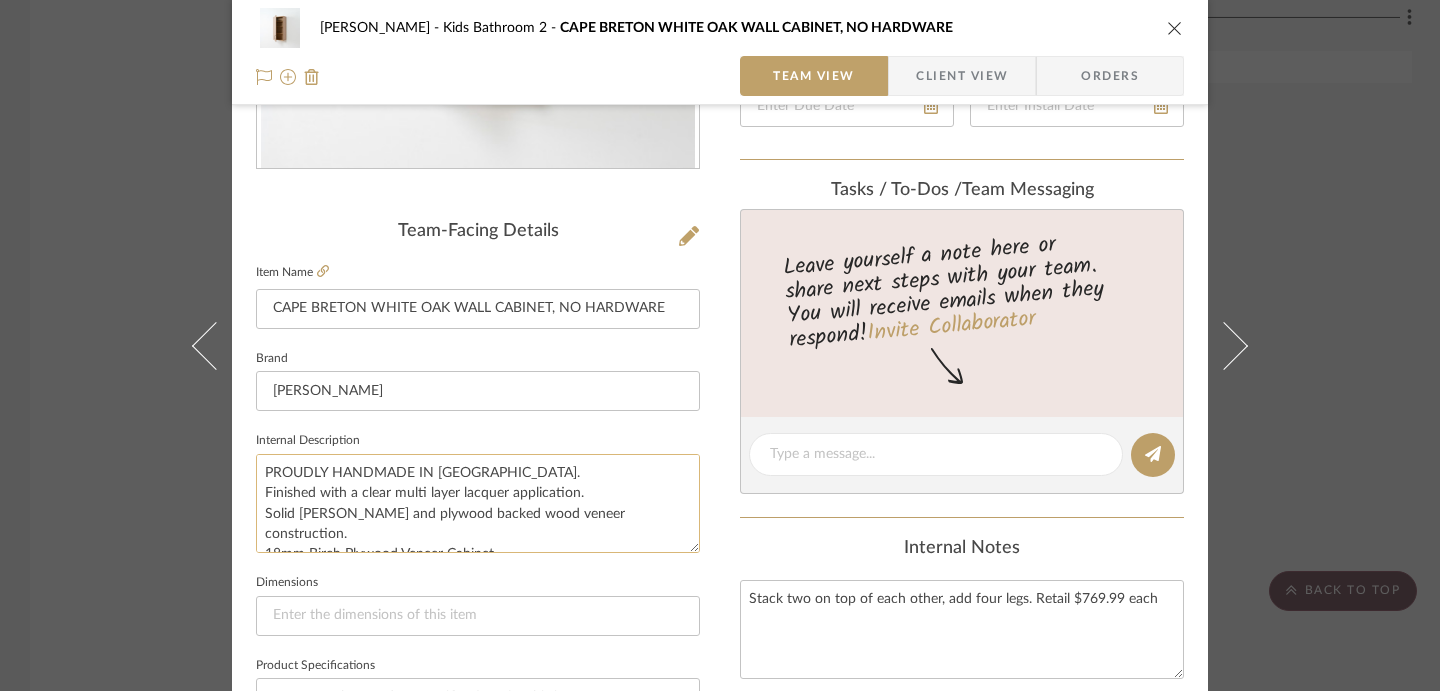 click on "PROUDLY HANDMADE IN [GEOGRAPHIC_DATA].
Finished with a clear multi layer lacquer application.
Solid [PERSON_NAME] and plywood backed wood veneer construction.
18mm Birch Plywood Veneer Cabinet.
Solid White Oak shaker fronts and sides.
One soft-closing door.
Three adjustable shelves.
Reversible door hinges.
Fully Assembled.
No hardware" 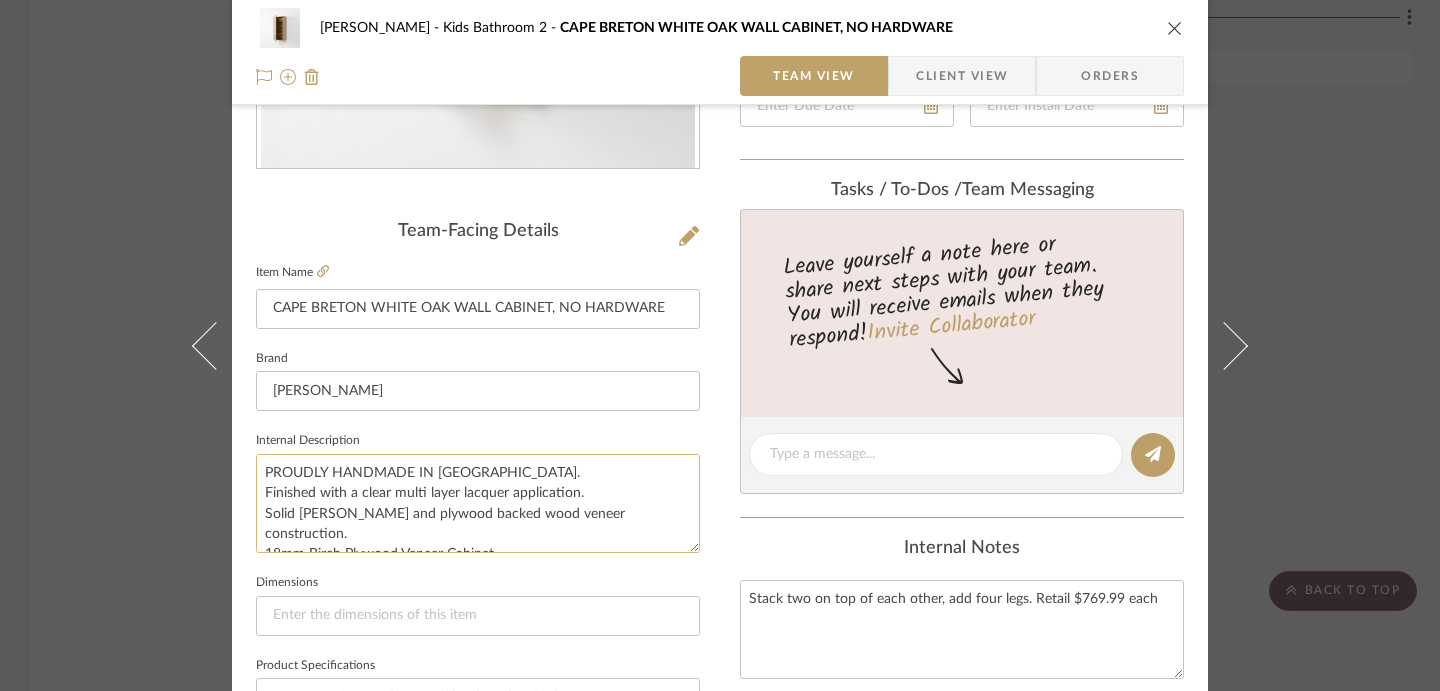 paste on "Cabinet Dimensions: 19.1875" Width x 39.25" Height x 9.875" Depth" 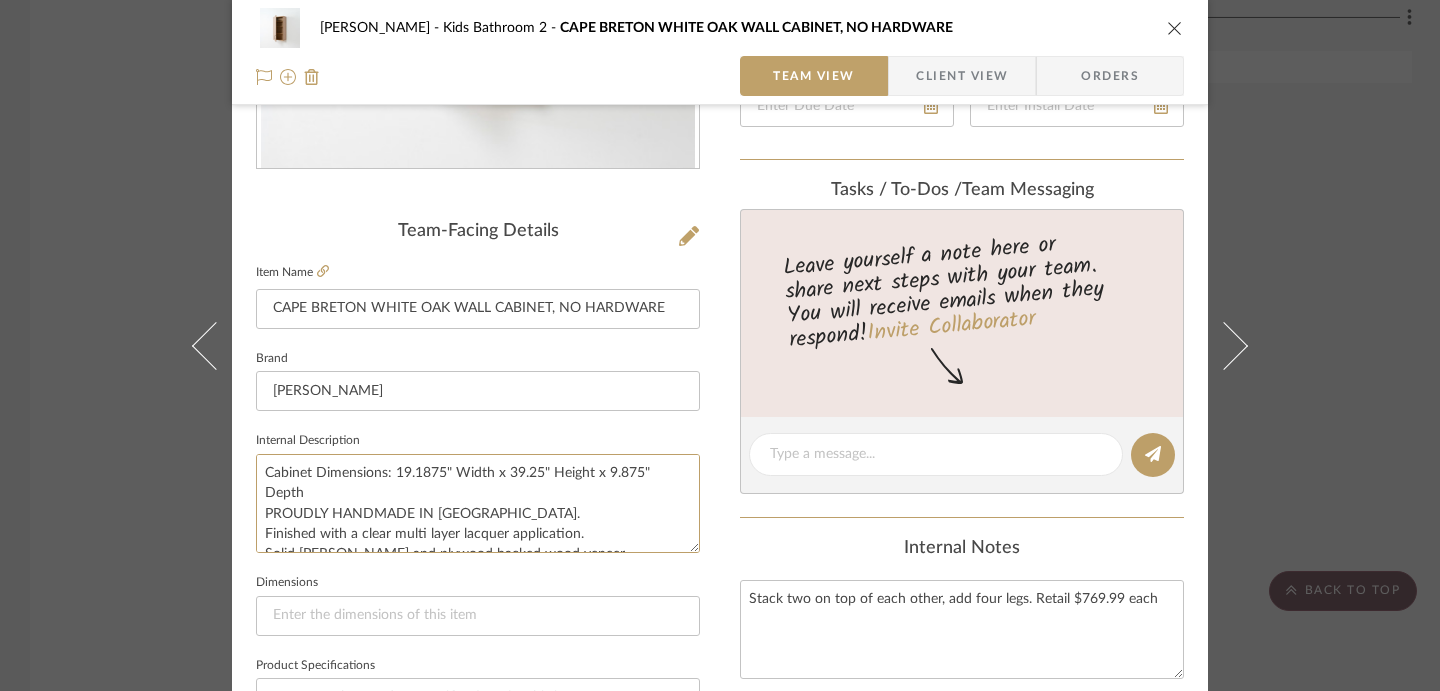 type on "Cabinet Dimensions: 19.1875" Width x 39.25" Height x 9.875" Depth
PROUDLY HANDMADE IN [GEOGRAPHIC_DATA].
Finished with a clear multi layer lacquer application.
Solid [PERSON_NAME] and plywood backed wood veneer construction.
18mm Birch Plywood Veneer Cabinet.
Solid White Oak shaker fronts and sides.
One soft-closing door.
Three adjustable shelves.
Reversible door hinges.
Fully Assembled.
No hardware" 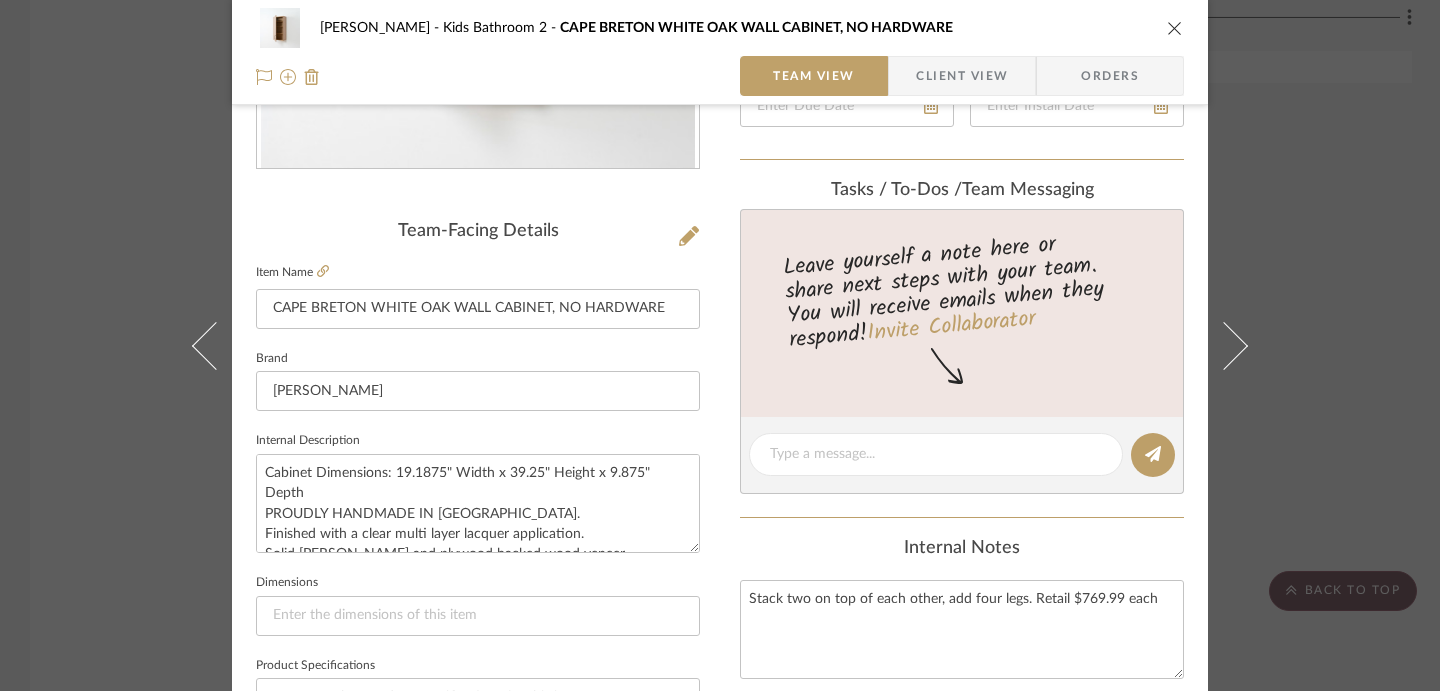 click on "[PERSON_NAME] Kids Bathroom 2 CAPE BRETON WHITE OAK WALL CABINET, NO HARDWARE Team View Client View Orders  Team-Facing Details   Item Name  CAPE BRETON WHITE OAK WALL CABINET, NO HARDWARE  Brand  Teodor Vanities  Internal Description  Cabinet Dimensions: 19.1875" Width x 39.25" Height x 9.875" Depth
PROUDLY HANDMADE IN [GEOGRAPHIC_DATA].
Finished with a clear multi layer lacquer application.
Solid [PERSON_NAME] and plywood backed wood veneer construction.
18mm Birch Plywood Veneer Cabinet.
Solid White Oak shaker fronts and sides.
One soft-closing door.
Three adjustable shelves.
Reversible door hinges.
Fully Assembled.
No hardware  Dimensions   Product Specifications   Item Costs   View Budget   Markup %  30%  Unit Cost  $692.99  Cost Type  DNET  Client Unit Price   $900.89   Quantity  2  Unit Type  Each  Subtotal   $1,801.77   Tax %  0%  Total Tax   $0.00   Shipping Cost  $0.00  Ship. Markup %  0% Taxable  Total Shipping   $0.00  Total Client Price  $1,801.77  Your Cost  $1,385.98  Your Margin  $415.79   Show in Client Dashboard" at bounding box center [720, 486] 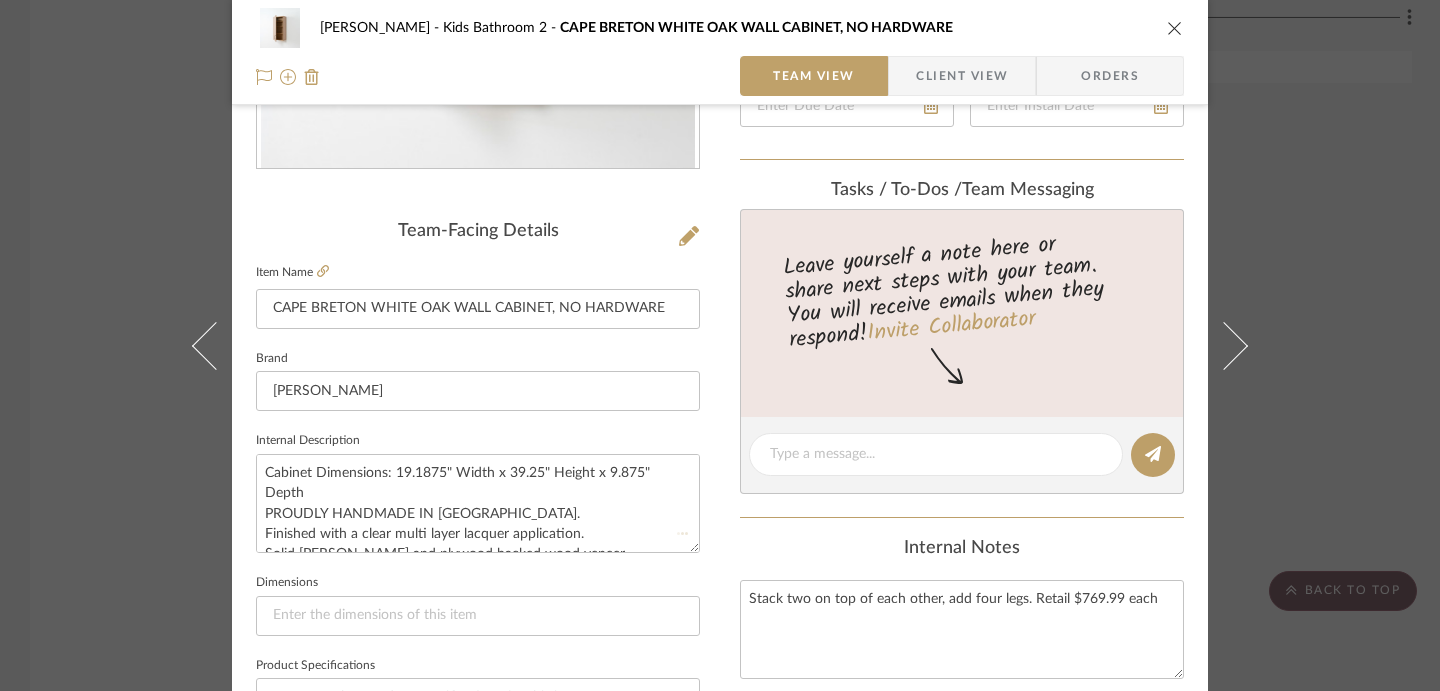 type 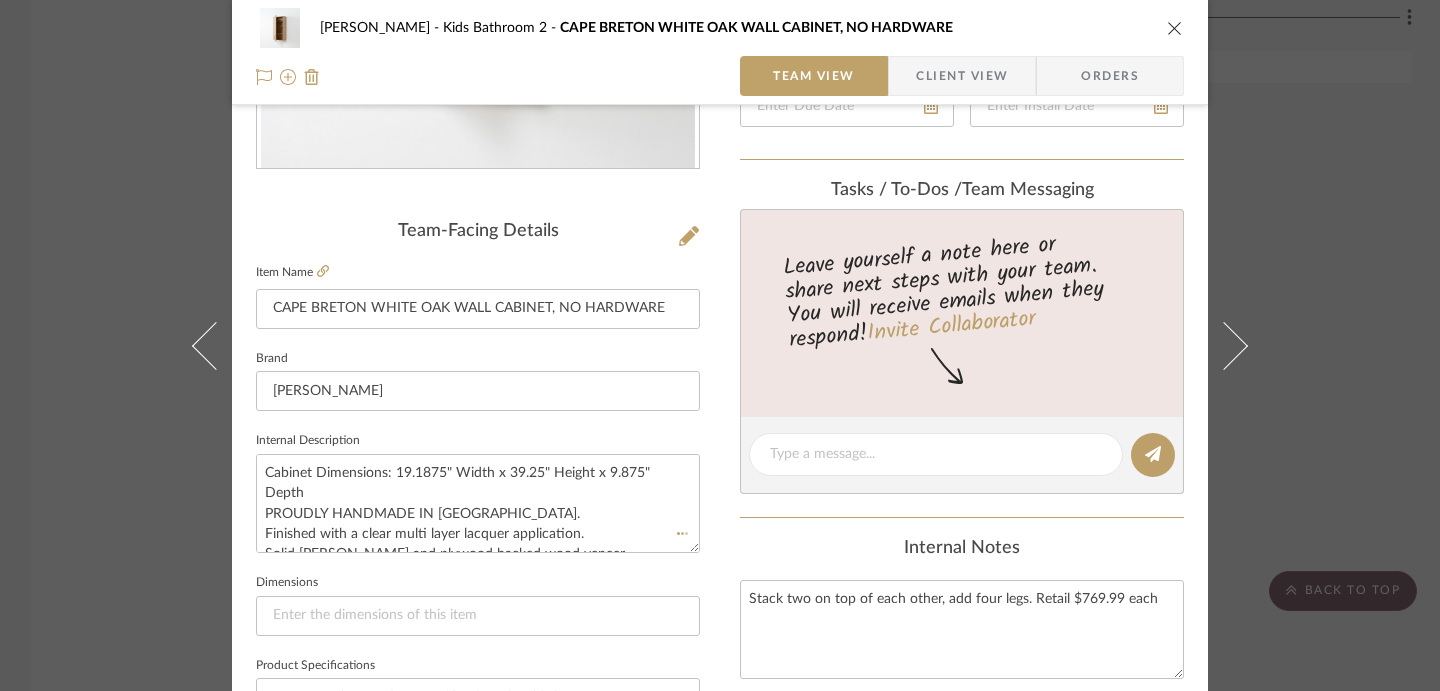 type 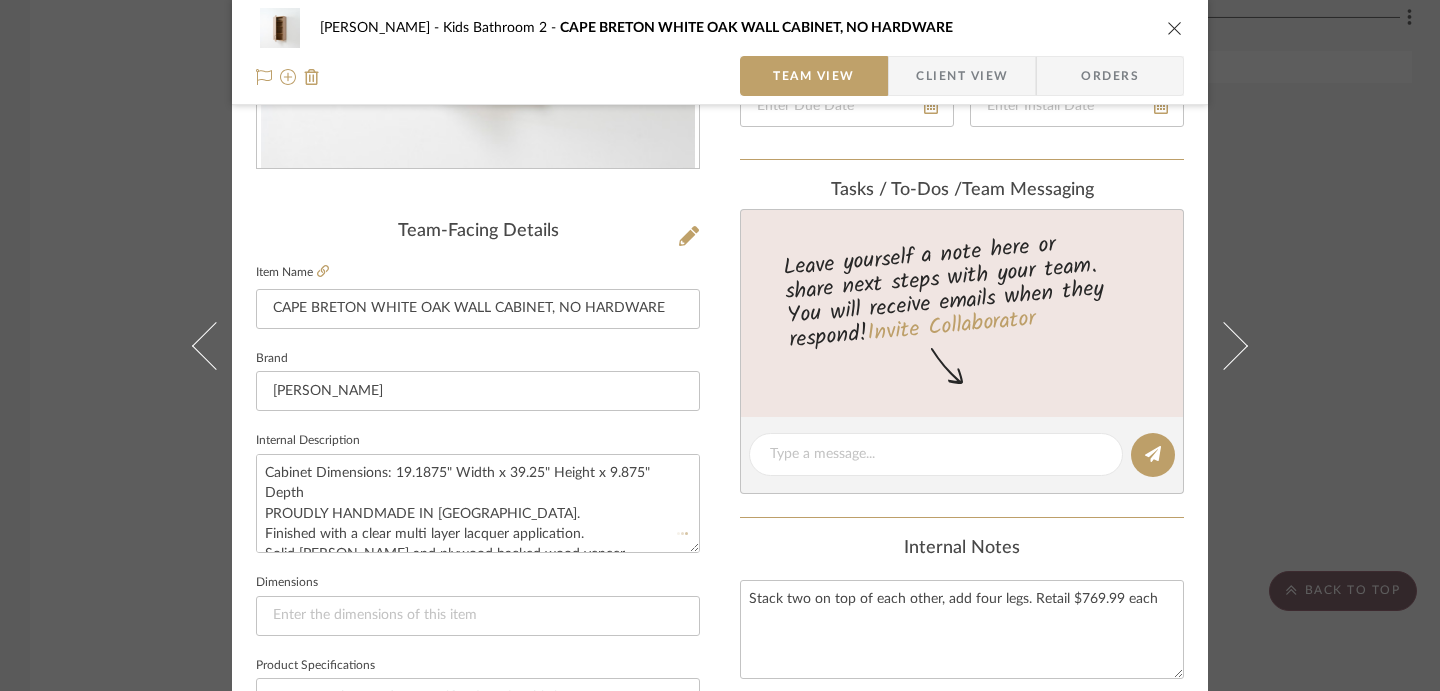 type 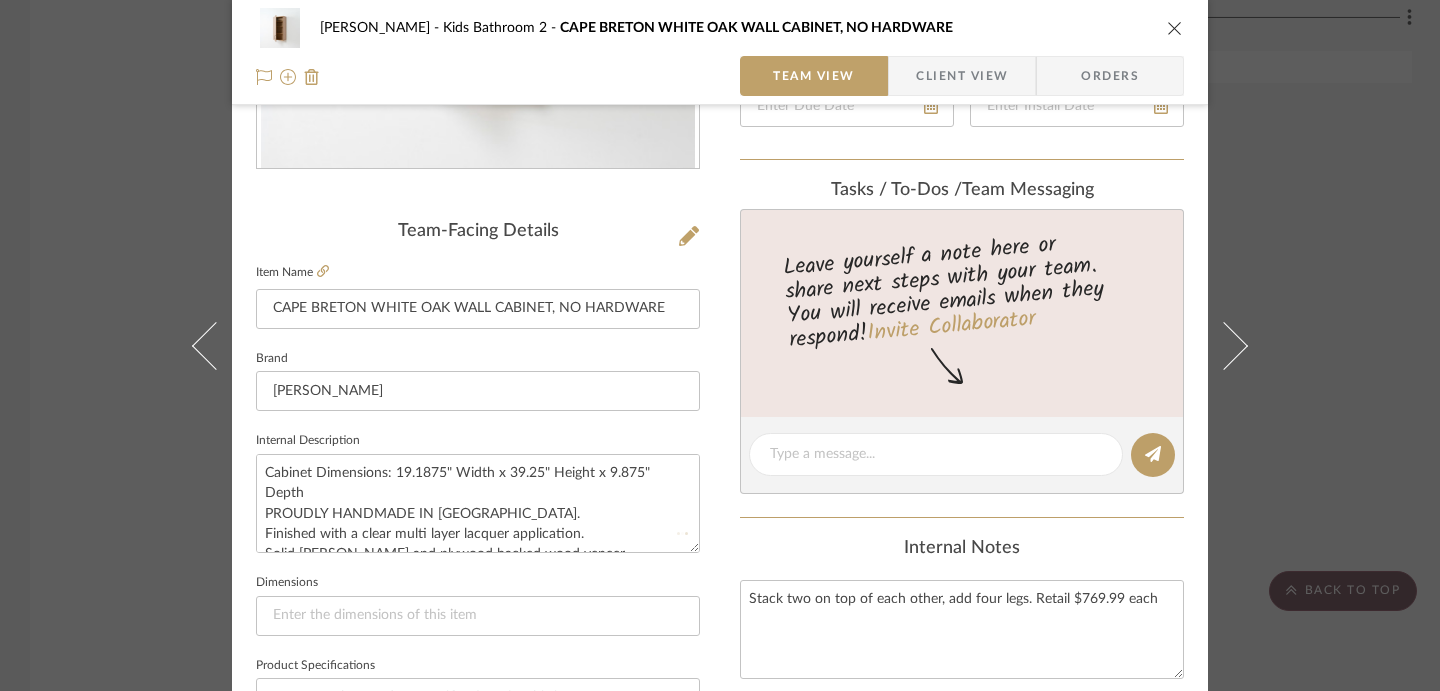 type 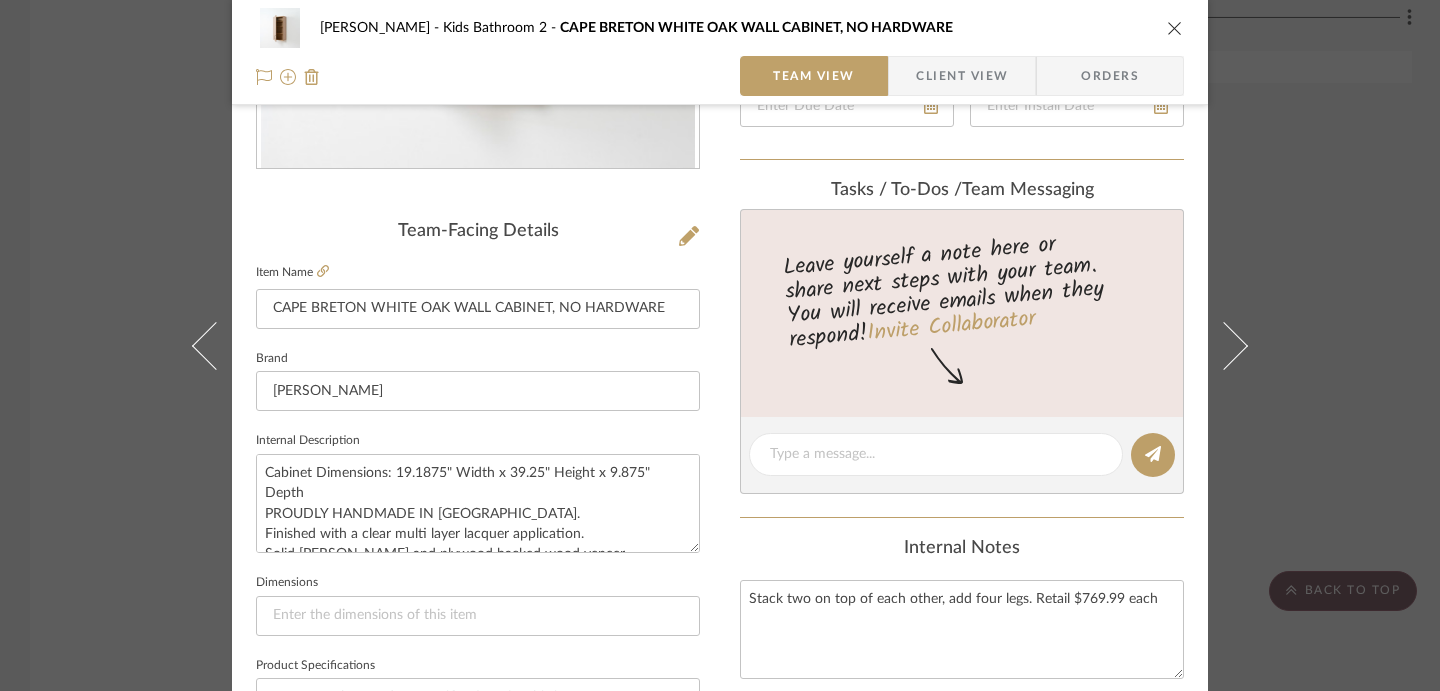 click on "[PERSON_NAME] Kids Bathroom 2 CAPE BRETON WHITE OAK WALL CABINET, NO HARDWARE Team View Client View Orders  Team-Facing Details   Item Name  CAPE BRETON WHITE OAK WALL CABINET, NO HARDWARE  Brand  Teodor Vanities  Internal Description  Cabinet Dimensions: 19.1875" Width x 39.25" Height x 9.875" Depth
PROUDLY HANDMADE IN [GEOGRAPHIC_DATA].
Finished with a clear multi layer lacquer application.
Solid [PERSON_NAME] and plywood backed wood veneer construction.
18mm Birch Plywood Veneer Cabinet.
Solid White Oak shaker fronts and sides.
One soft-closing door.
Three adjustable shelves.
Reversible door hinges.
Fully Assembled.
No hardware  Dimensions   Product Specifications   Item Costs   View Budget   Markup %  30%  Unit Cost  $692.99  Cost Type  DNET  Client Unit Price   $900.89   Quantity  2  Unit Type  Each  Subtotal   $1,801.77   Tax %  0%  Total Tax   $0.00   Shipping Cost  $0.00  Ship. Markup %  0% Taxable  Total Shipping   $0.00  Total Client Price  $1,801.77  Your Cost  $1,385.98  Your Margin  $415.79   Show in Client Dashboard" at bounding box center (720, 345) 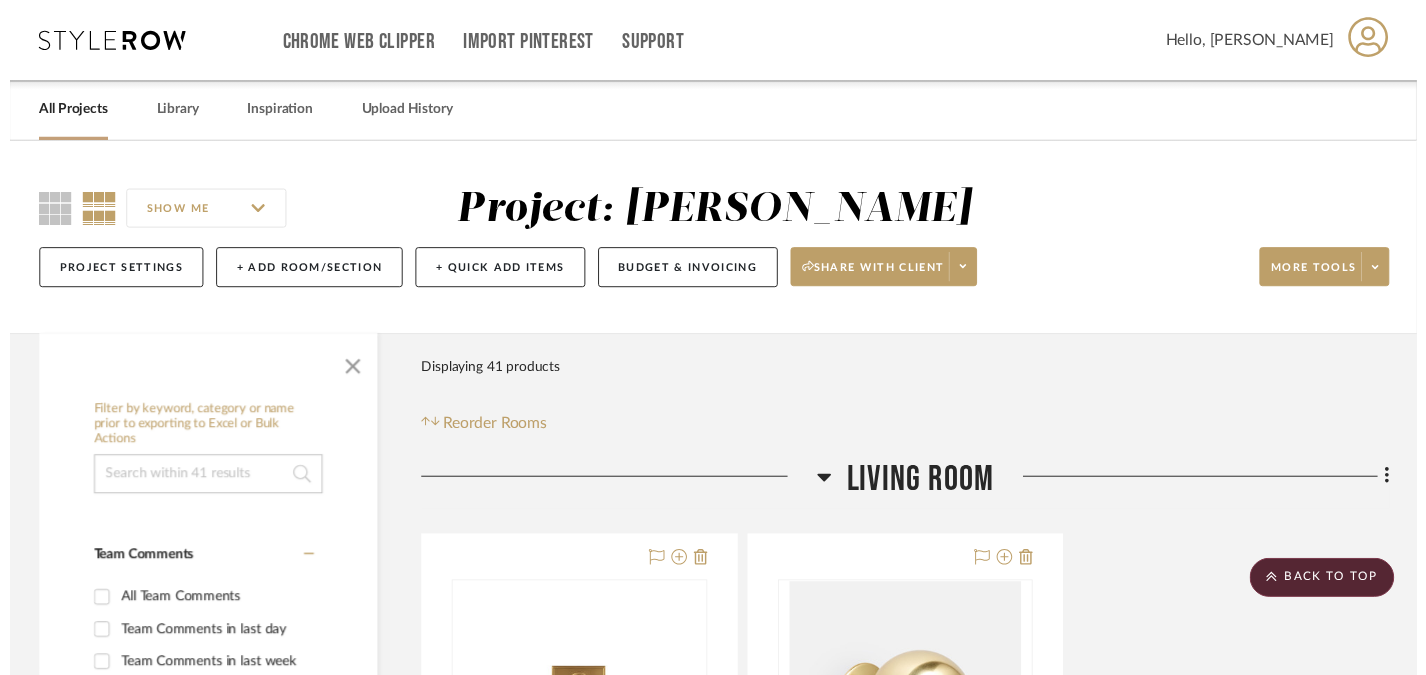 scroll, scrollTop: 7015, scrollLeft: 0, axis: vertical 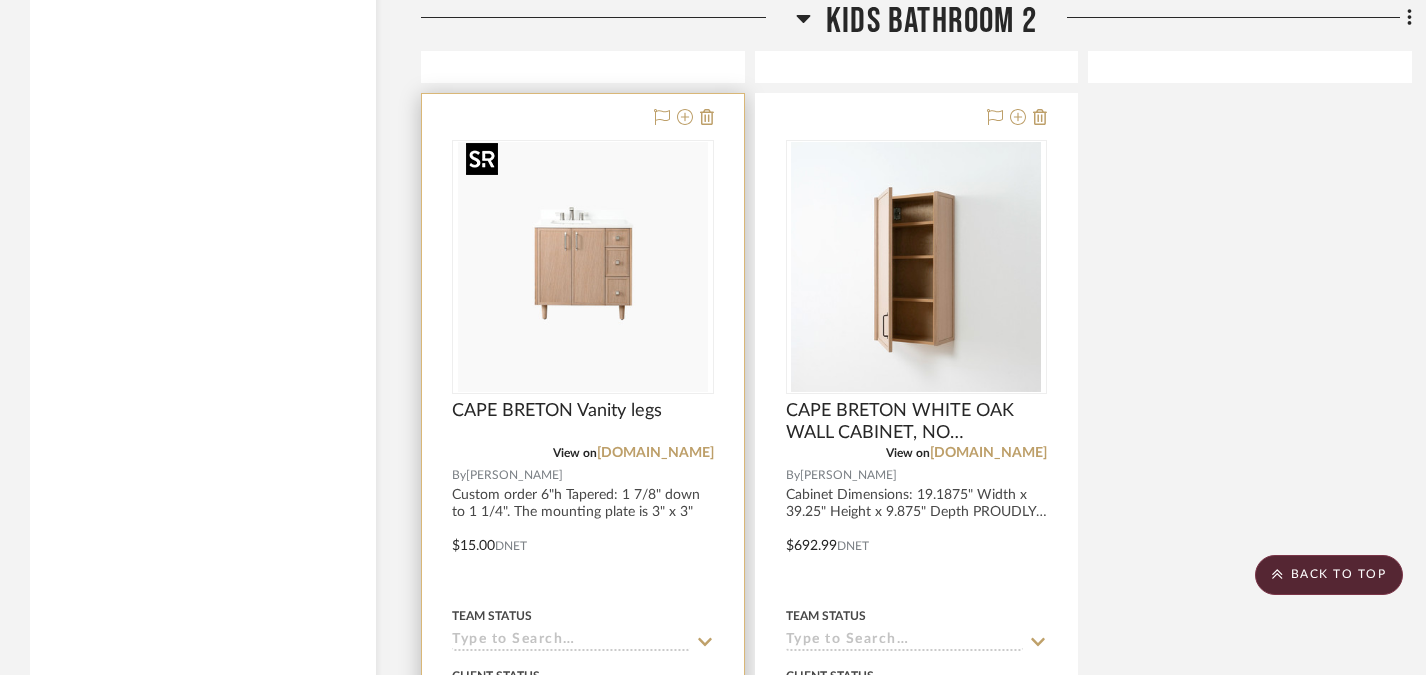 click at bounding box center [583, 267] 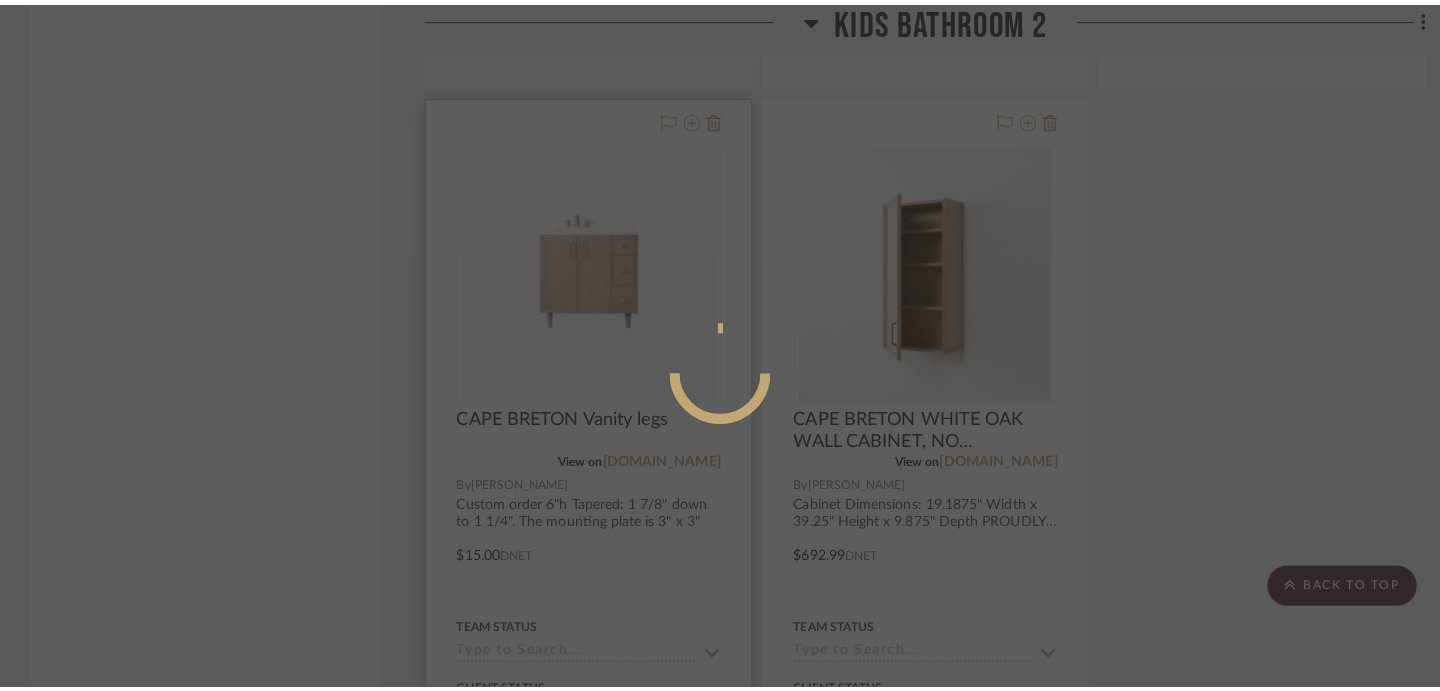 scroll, scrollTop: 0, scrollLeft: 0, axis: both 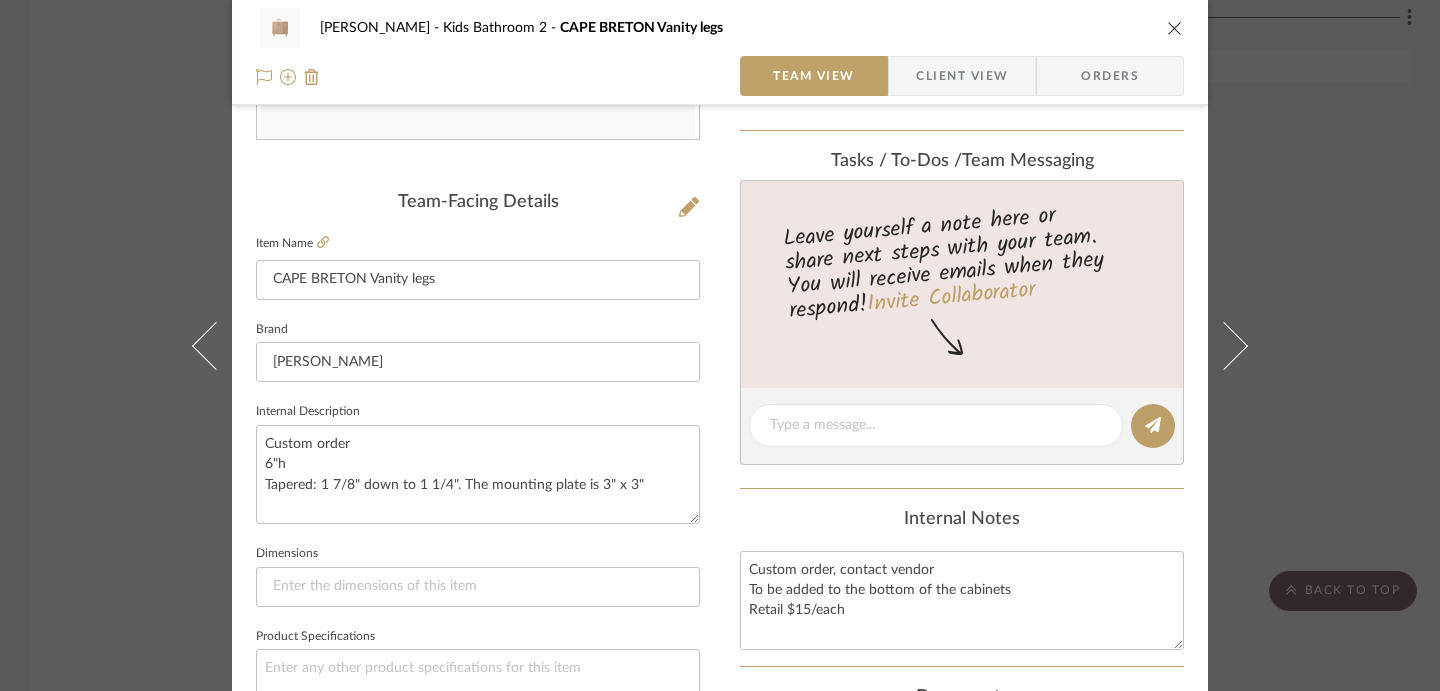click on "[PERSON_NAME] Kids Bathroom 2 CAPE BRETON Vanity legs Team View Client View Orders  Team-Facing Details   Item Name  CAPE BRETON Vanity legs  Brand  Teodor Vanities  Internal Description  Custom order
6"h
Tapered: 1 7/8" down to 1 1/4". The mounting plate is 3" x 3"  Dimensions   Product Specifications   Item Costs   View Budget   Markup %  30%  Unit Cost  $15.00  Cost Type  DNET  Client Unit Price   $19.50   Quantity  4  Unit Type  Each  Subtotal   $78.00   Tax %  0%  Total Tax   $0.00   Shipping Cost  $0.00  Ship. Markup %  0% Taxable  Total Shipping   $0.00  Total Client Price  $78.00  Your Cost  $60.00  Your Margin  $18.00  Content here copies to Client View - confirm visibility there.  Show in Client Dashboard   Include in Budget   View Budget  Team Status  Lead Time  In Stock Weeks  Est. Min   Est. Max   Due Date   Install Date  Tasks / To-Dos /  team Messaging  Leave yourself a note here or share next steps with your team. You will receive emails when they
respond!  Invite Collaborator  Documents" at bounding box center [720, 345] 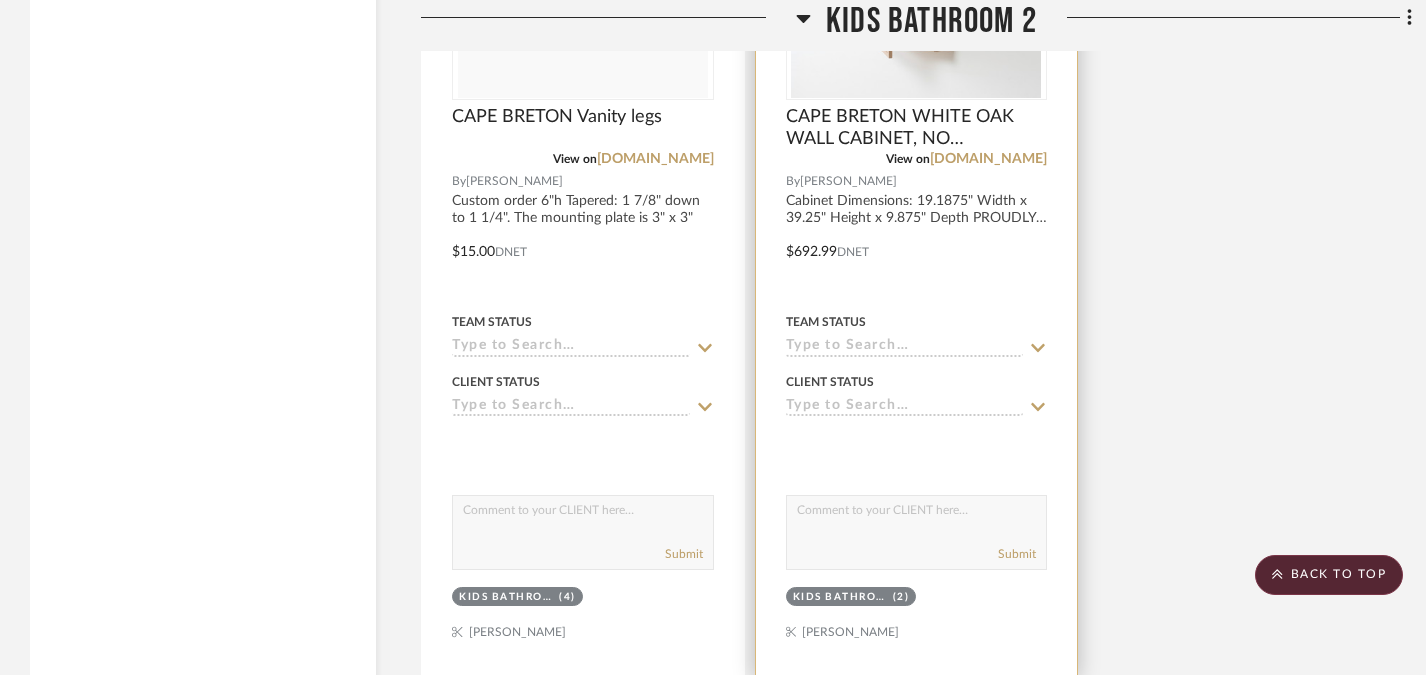 scroll, scrollTop: 7424, scrollLeft: 0, axis: vertical 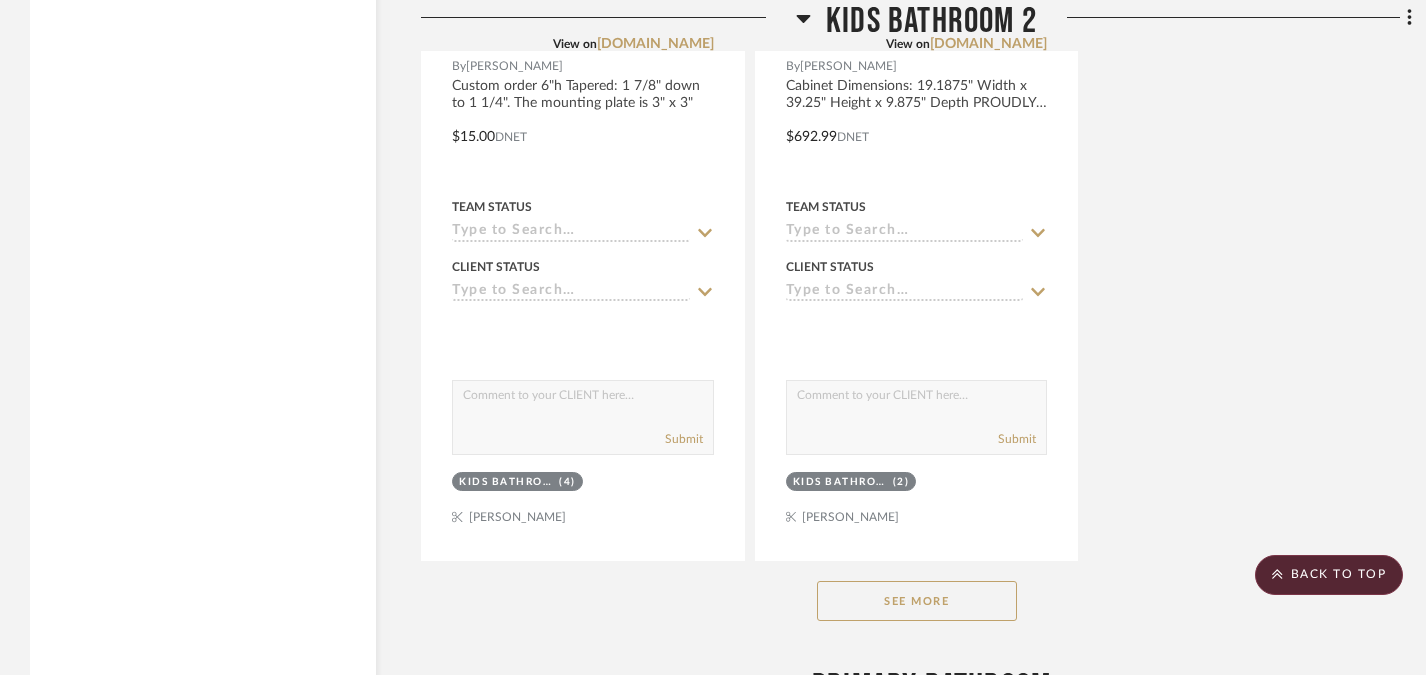 click on "See More" 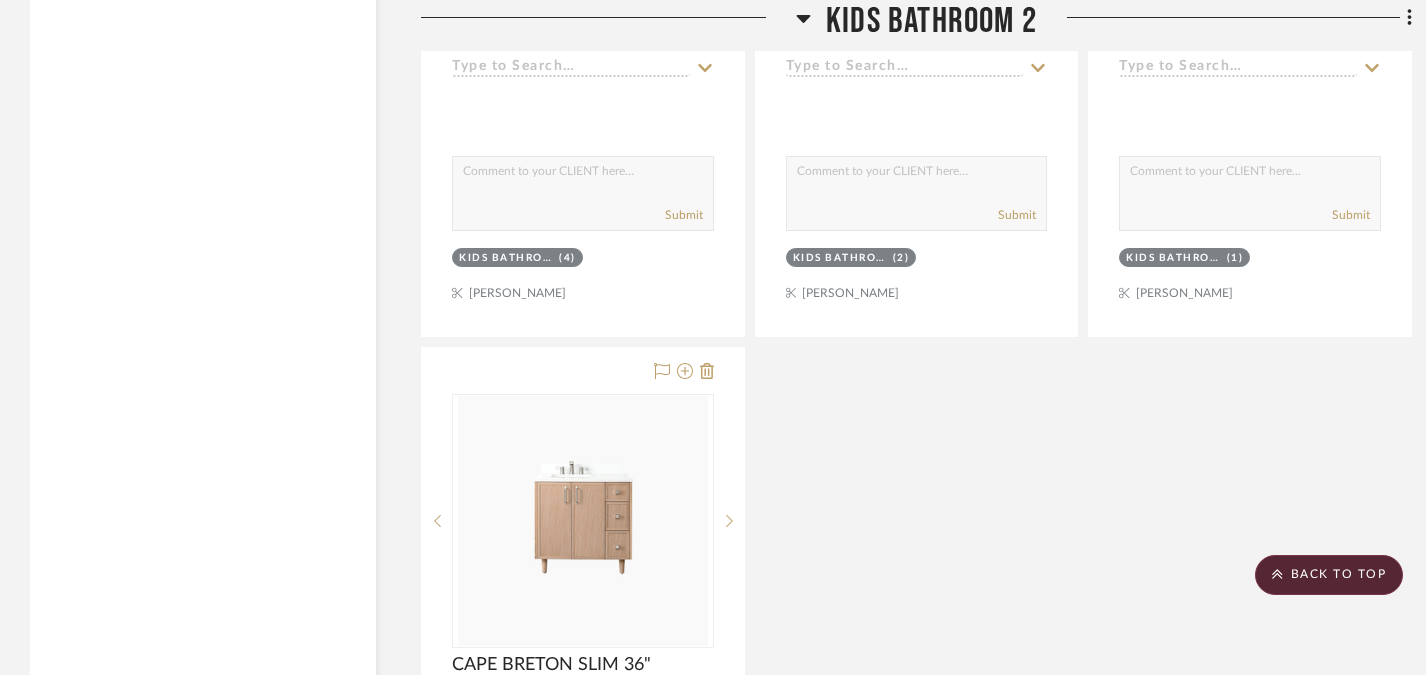 scroll, scrollTop: 7724, scrollLeft: 0, axis: vertical 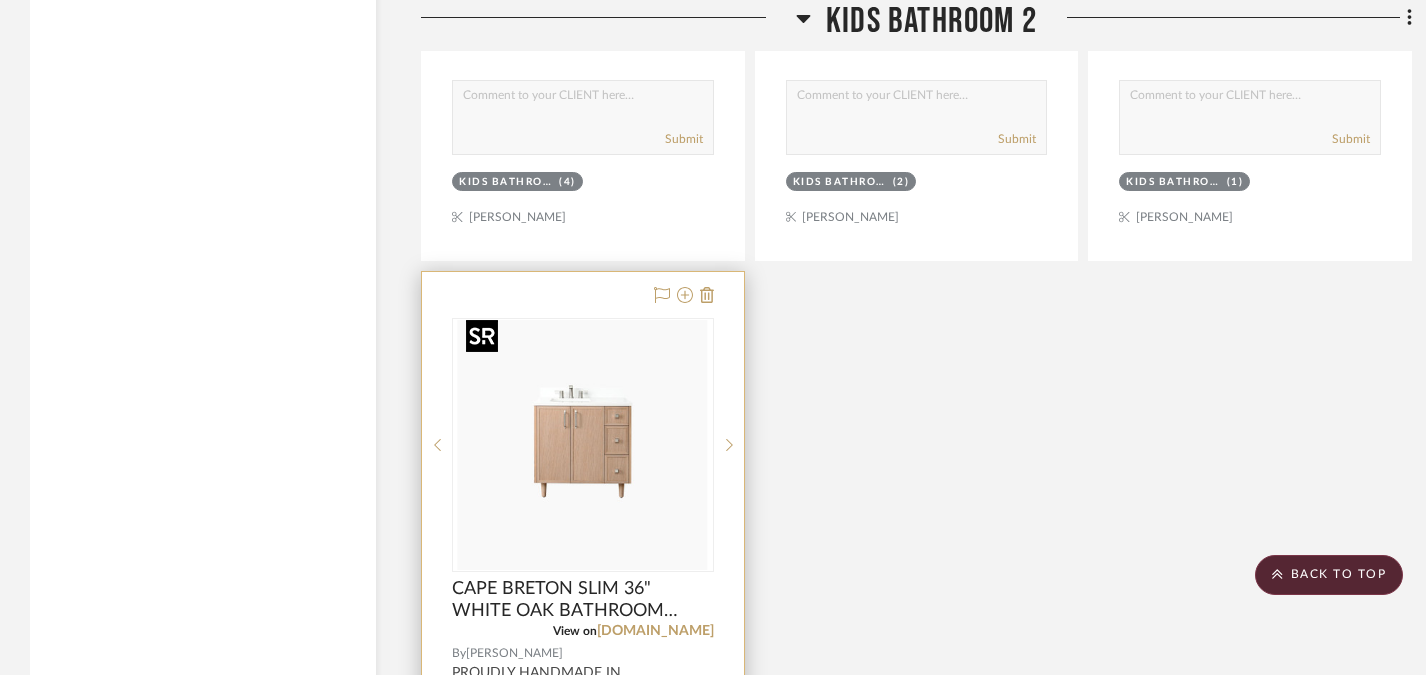 click at bounding box center [0, 0] 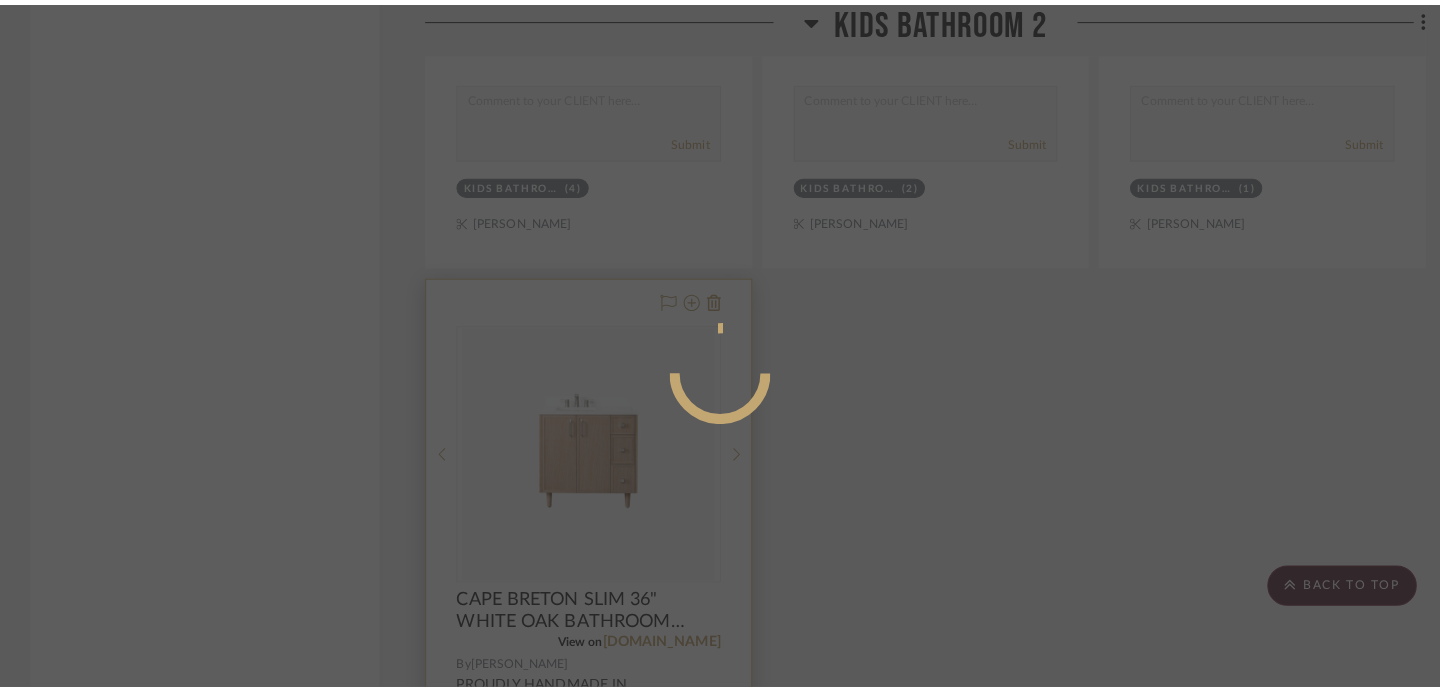 scroll, scrollTop: 0, scrollLeft: 0, axis: both 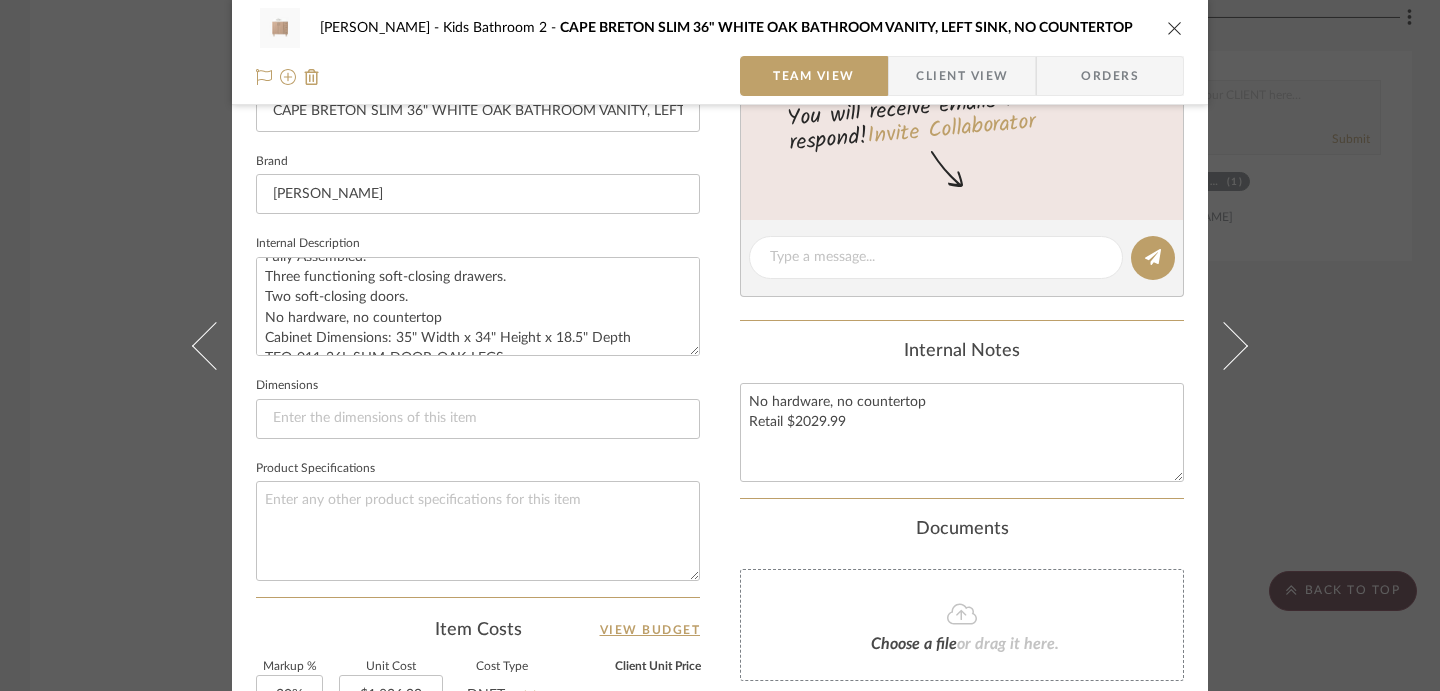 click on "[PERSON_NAME] Kids Bathroom 2 CAPE BRETON SLIM 36" WHITE OAK BATHROOM VANITY, LEFT SINK, NO COUNTERTOP Team View Client View Orders 1 / 3  Team-Facing Details   Item Name  CAPE BRETON SLIM 36" WHITE OAK BATHROOM VANITY, LEFT SINK, NO COUNTERTOP  Brand  Teodor Vanities  Internal Description  PROUDLY HANDMADE IN [GEOGRAPHIC_DATA].
Slim, legs
High-end integrated [PERSON_NAME]® soft-closing drawer sliders.
Finished with a clear multi layer lacquer application.
Solid [PERSON_NAME] and plywood backed wood veneer construction.
18mm Birch Plywood Veneer Cabinets
Dovetailed drawer boxes
Stained solid White Oak, rift cut fronts and sides.
Soft close, fully extendable drawer slides.
Solid White Oak tapered round legs.
110 degree [PERSON_NAME]® soft close door hinges.
Fully Assembled.
Three functioning soft-closing drawers.
Two soft-closing doors.
No hardware, no countertop
Cabinet Dimensions: 35" Width x 34" Height x 18.5" Depth
TEO-011-36L-SLIM-DOOR-OAK-LEGS  Dimensions   Product Specifications   Item Costs   View Budget   Markup %  30%  Unit Cost  $1,826.99" at bounding box center (720, 345) 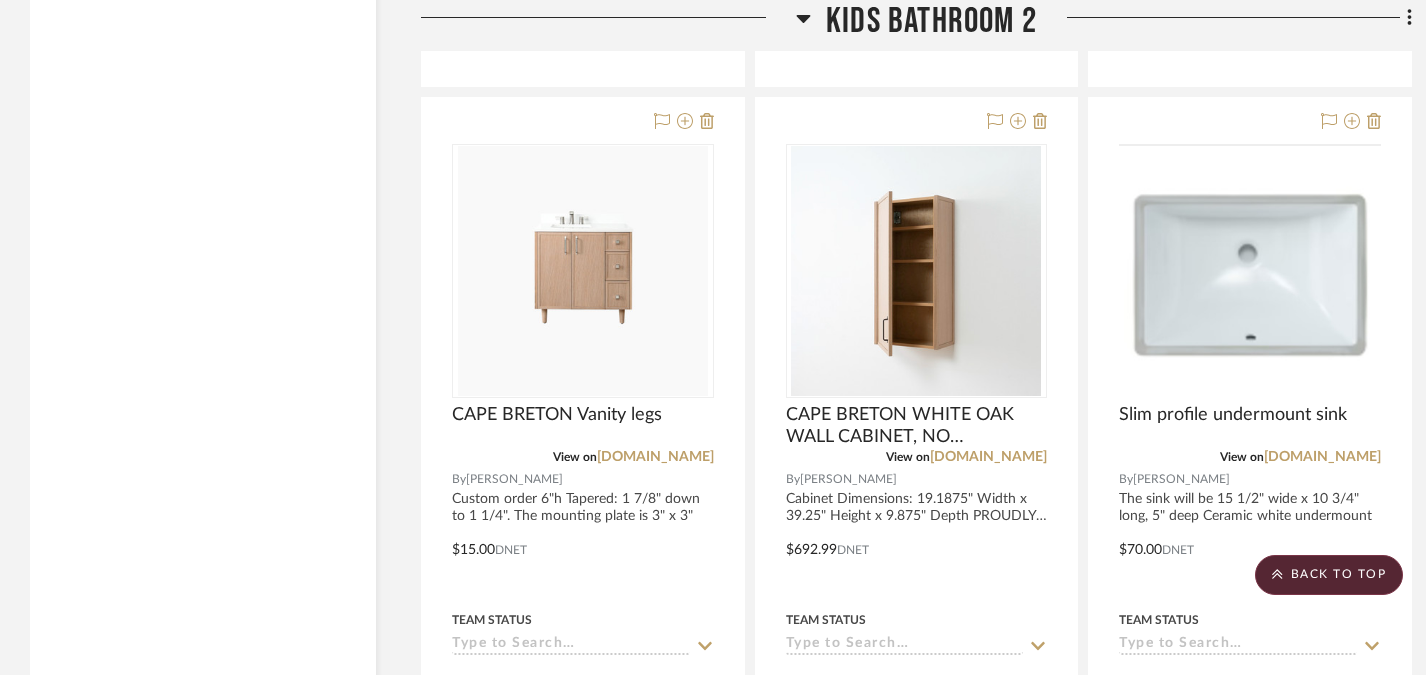 scroll, scrollTop: 7006, scrollLeft: 0, axis: vertical 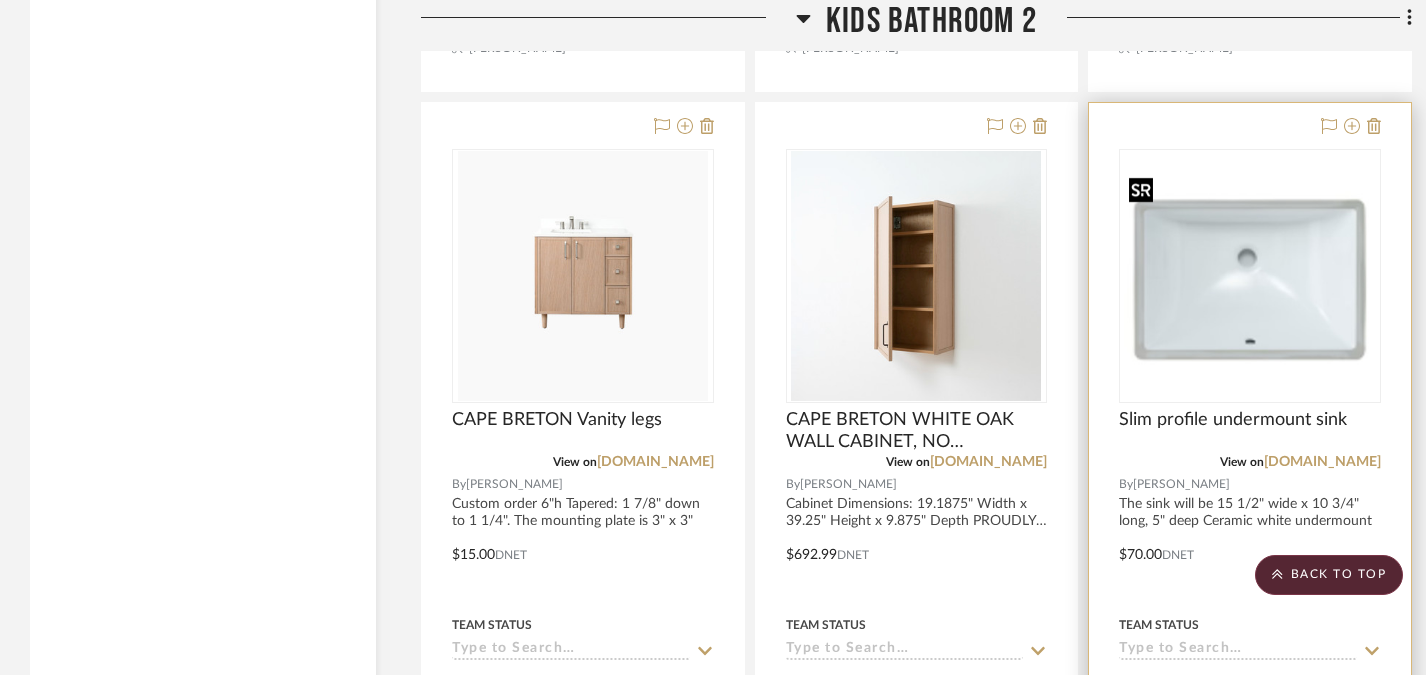 click at bounding box center [1250, 276] 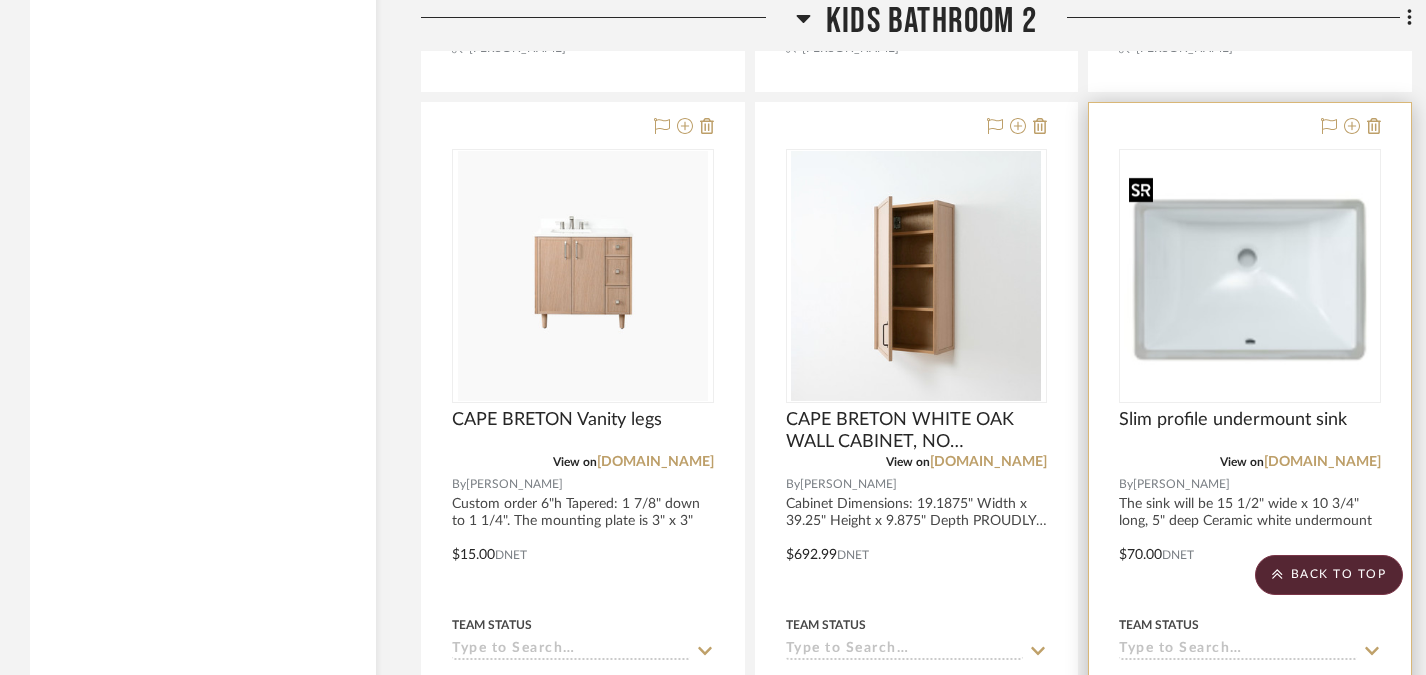 click at bounding box center [1250, 276] 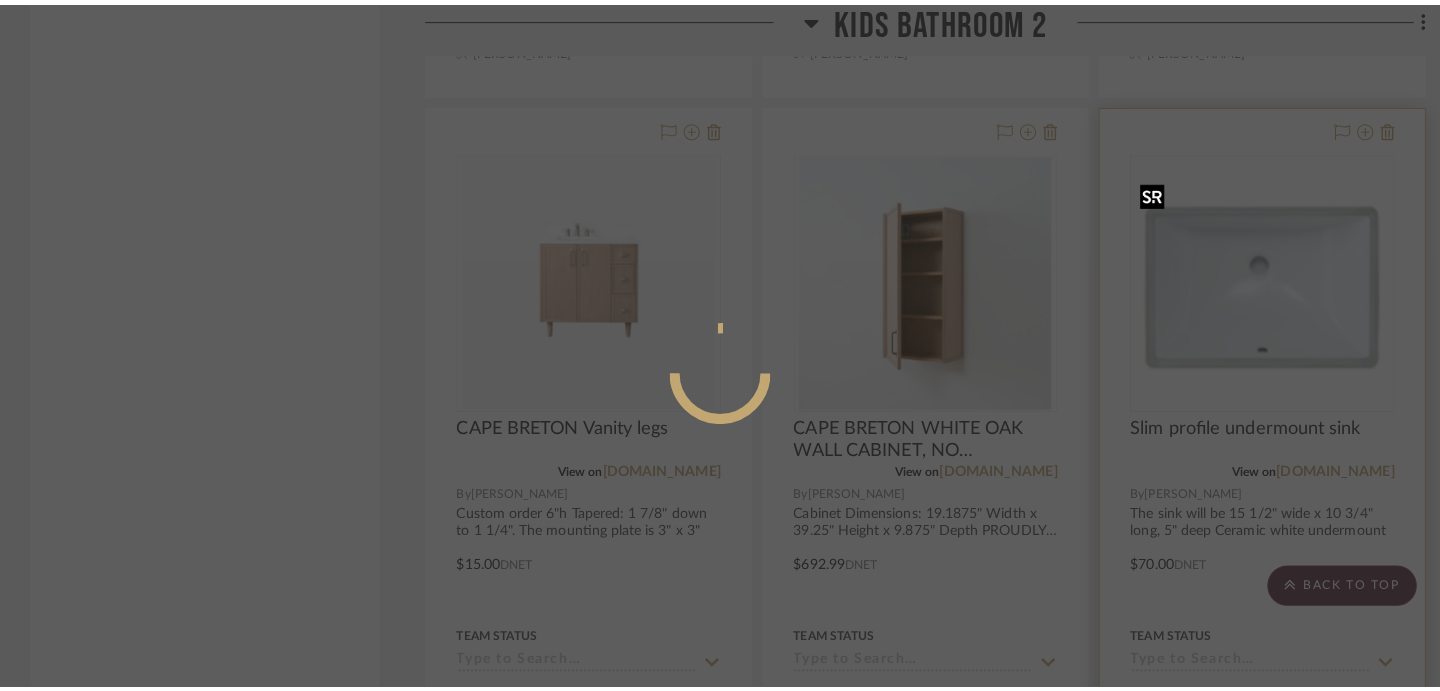scroll, scrollTop: 0, scrollLeft: 0, axis: both 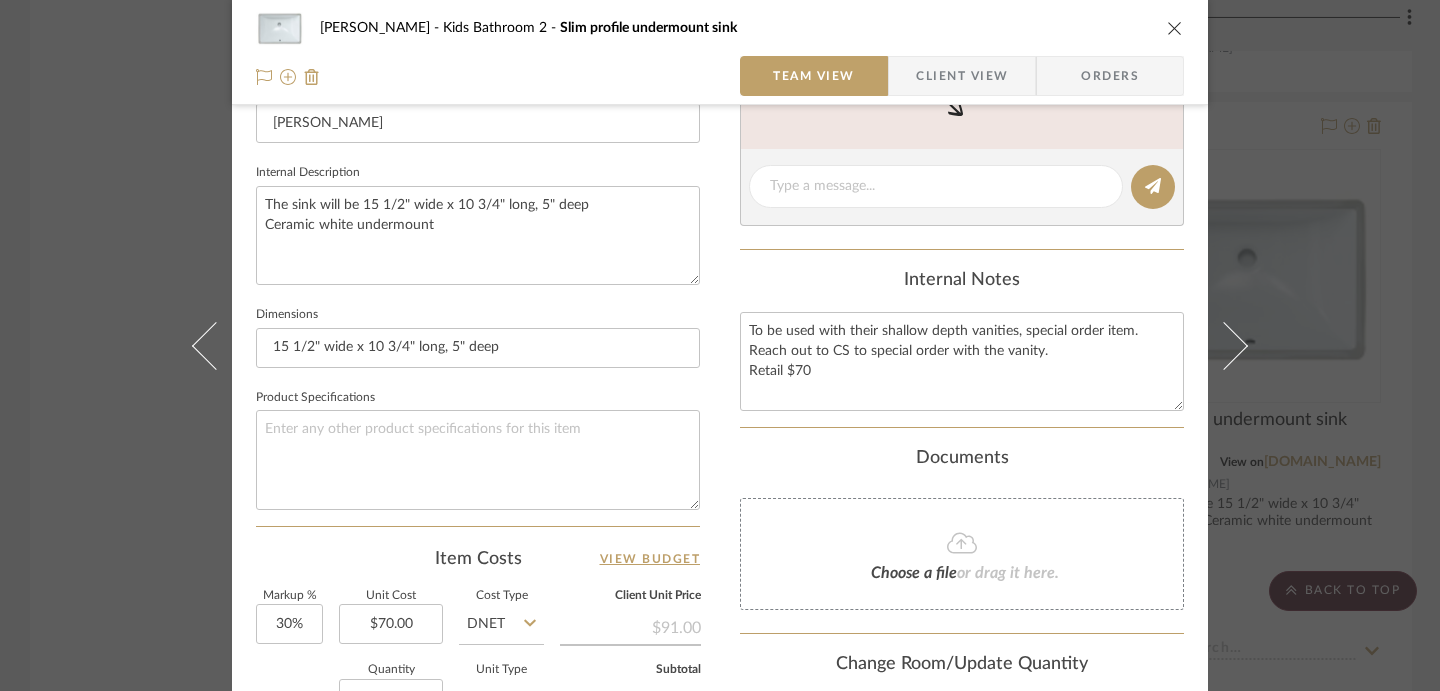 click on "[PERSON_NAME] Kids Bathroom 2 Slim profile undermount sink Team View Client View Orders  Team-Facing Details   Item Name  Slim profile undermount sink  Brand  Teodor Vanities  Internal Description  The sink will be 15 1/2" wide x 10 3/4" long, 5" deep
Ceramic white undermount  Dimensions  15 1/2" wide x 10 3/4" long, 5" deep  Product Specifications   Item Costs   View Budget   Markup %  30%  Unit Cost  $70.00  Cost Type  DNET  Client Unit Price   $91.00   Quantity  1  Unit Type  Each  Subtotal   $91.00   Tax %  0%  Total Tax   $0.00   Shipping Cost  $0.00  Ship. Markup %  0% Taxable  Total Shipping   $0.00  Total Client Price  $91.00  Your Cost  $70.00  Your Margin  $21.00  Content here copies to Client View - confirm visibility there.  Show in Client Dashboard   Include in Budget   View Budget  Team Status  Lead Time  In Stock Weeks  Est. Min   Est. Max   Due Date   Install Date  Tasks / To-Dos /  team Messaging Invite Collaborator Internal Notes  Documents  Choose a file  or drag it here.  Kids Bathroom 2  (1)" at bounding box center [720, 345] 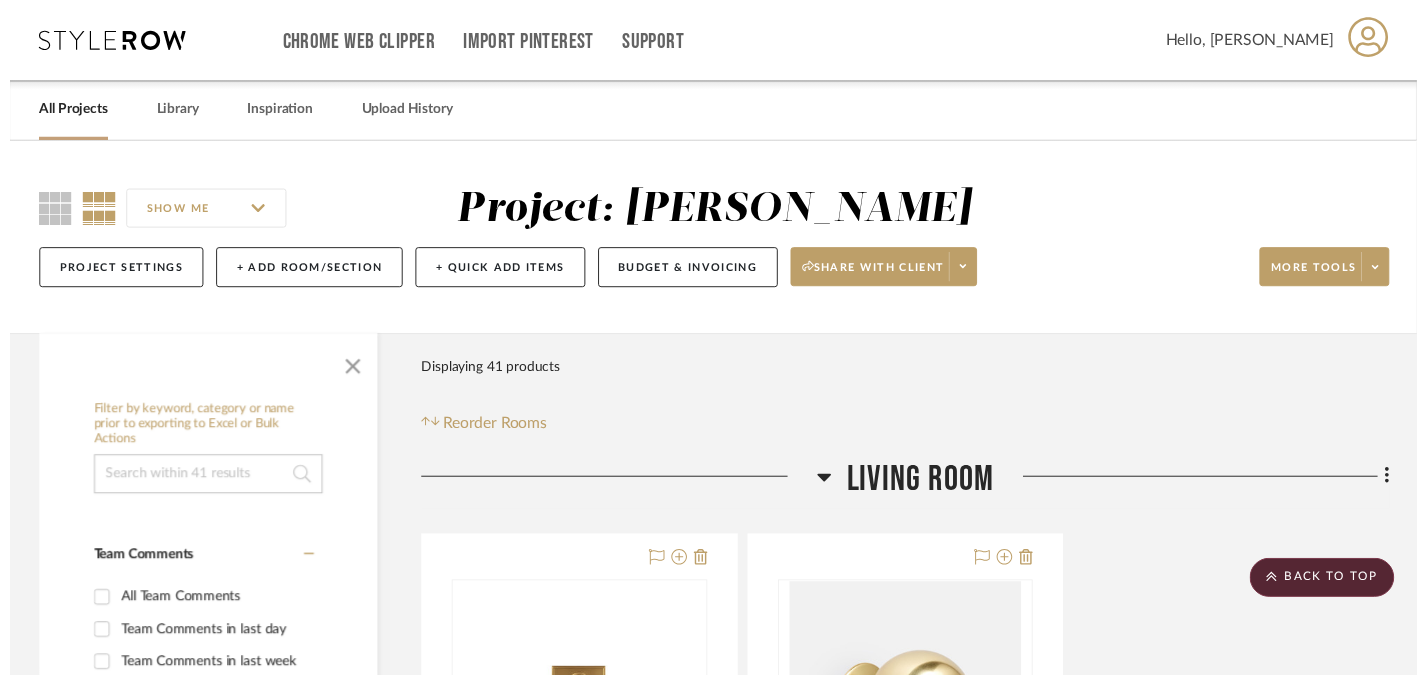 scroll, scrollTop: 7006, scrollLeft: 0, axis: vertical 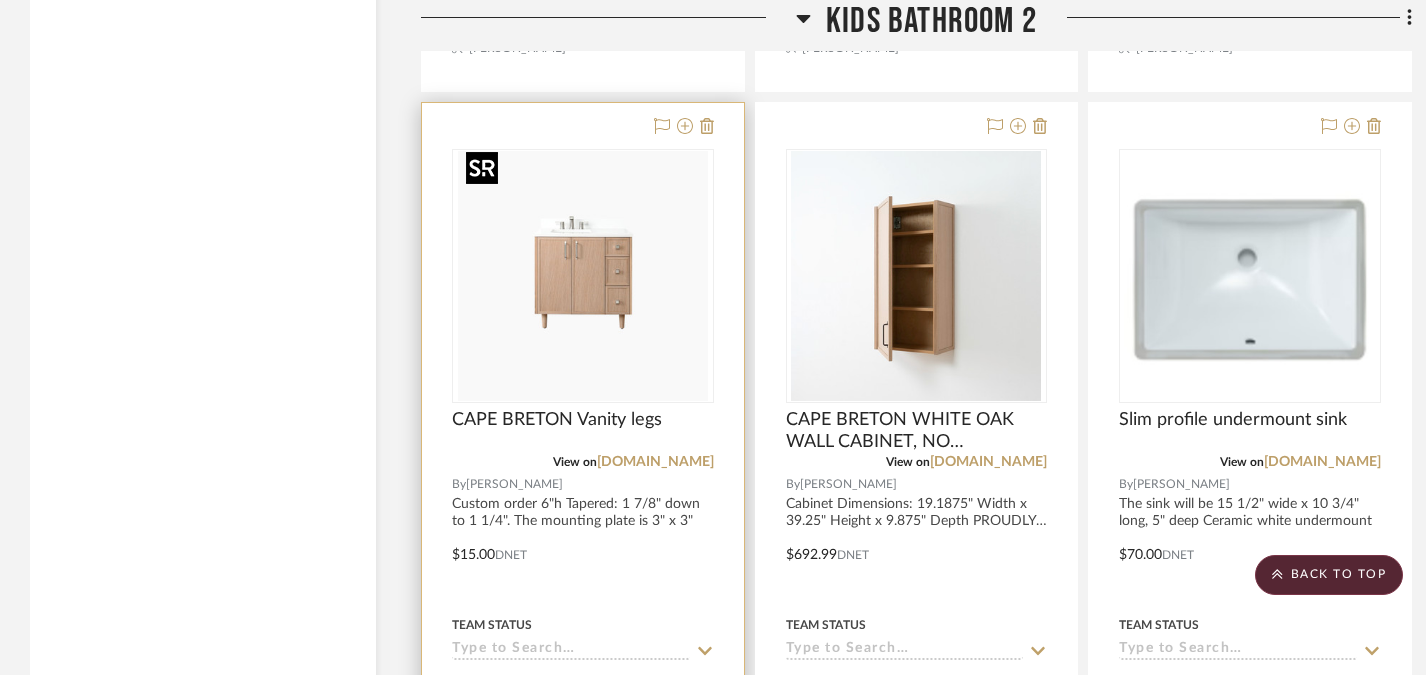 click at bounding box center (583, 276) 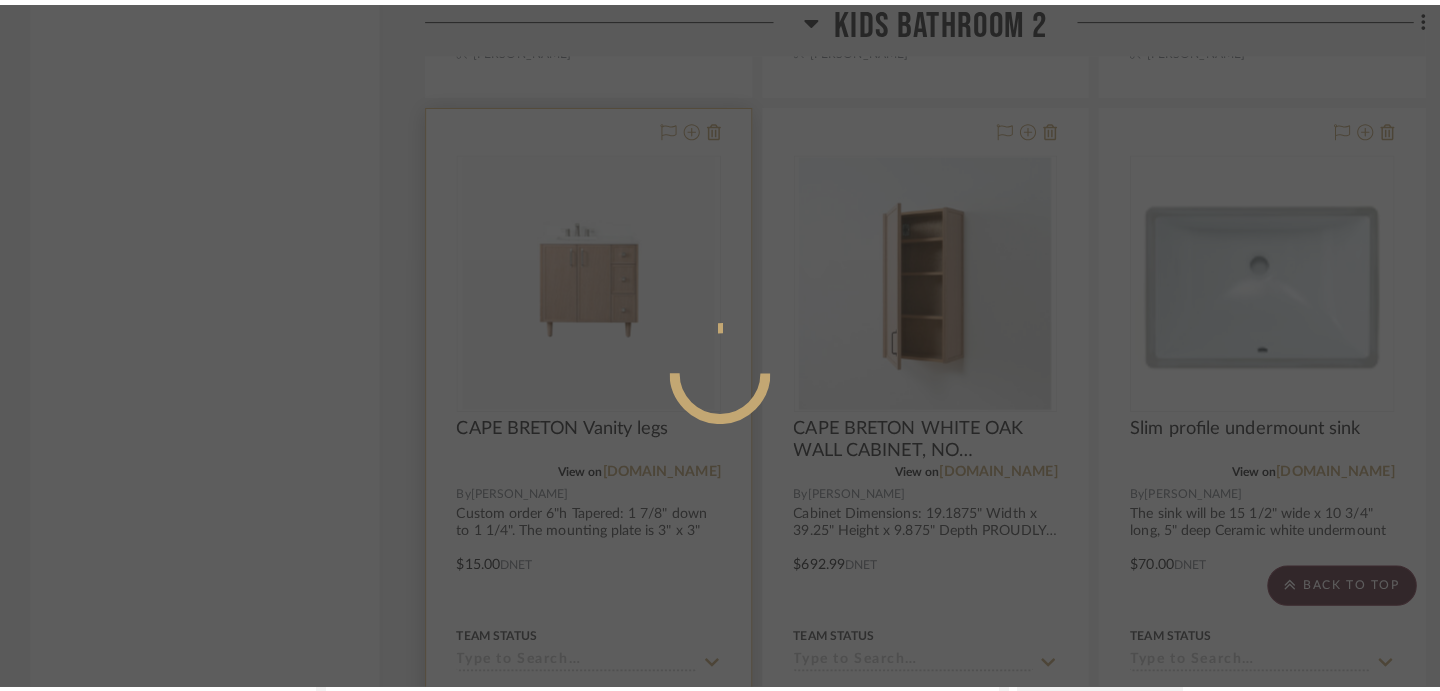 scroll, scrollTop: 0, scrollLeft: 0, axis: both 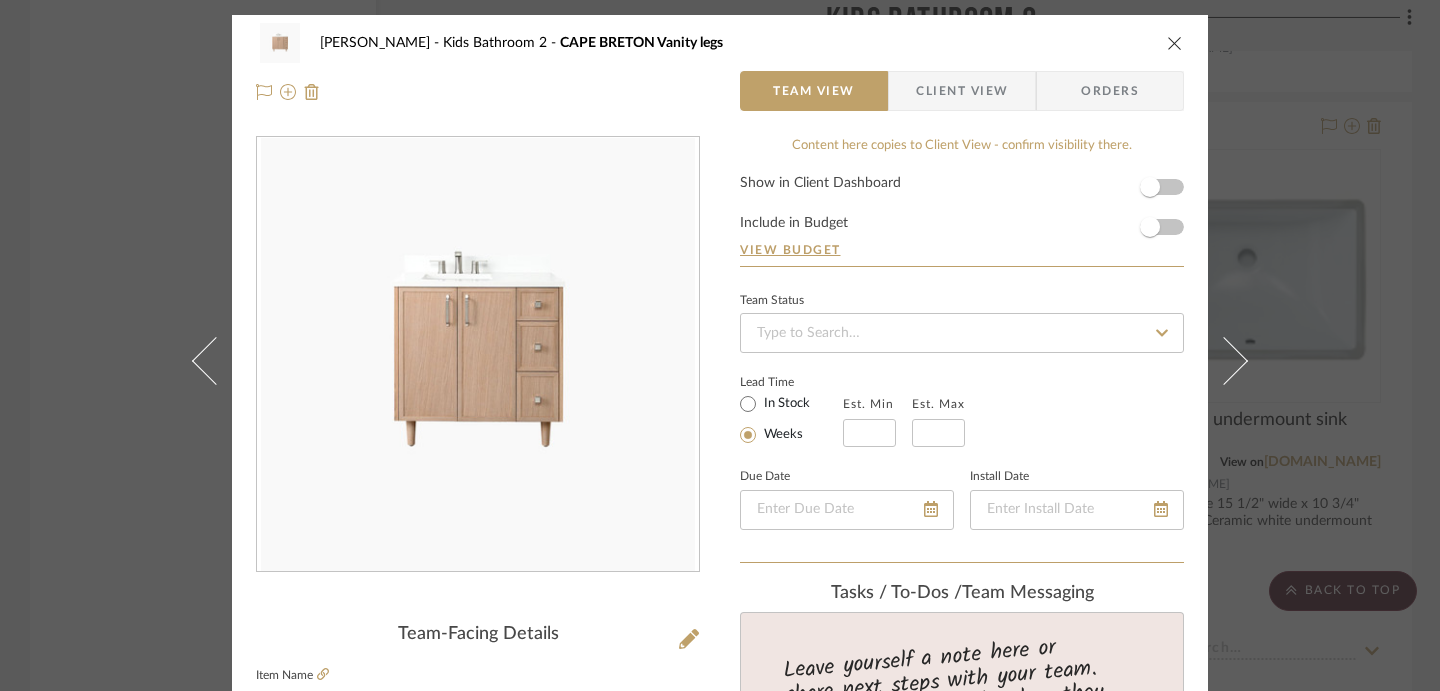 click on "[PERSON_NAME] Kids Bathroom 2 CAPE BRETON Vanity legs Team View Client View Orders  Team-Facing Details   Item Name  CAPE BRETON Vanity legs  Brand  Teodor Vanities  Internal Description  Custom order
6"h
Tapered: 1 7/8" down to 1 1/4". The mounting plate is 3" x 3"  Dimensions   Product Specifications   Item Costs   View Budget   Markup %  30%  Unit Cost  $15.00  Cost Type  DNET  Client Unit Price   $19.50   Quantity  4  Unit Type  Each  Subtotal   $78.00   Tax %  0%  Total Tax   $0.00   Shipping Cost  $0.00  Ship. Markup %  0% Taxable  Total Shipping   $0.00  Total Client Price  $78.00  Your Cost  $60.00  Your Margin  $18.00  Content here copies to Client View - confirm visibility there.  Show in Client Dashboard   Include in Budget   View Budget  Team Status  Lead Time  In Stock Weeks  Est. Min   Est. Max   Due Date   Install Date  Tasks / To-Dos /  team Messaging  Leave yourself a note here or share next steps with your team. You will receive emails when they
respond!  Invite Collaborator  Documents" at bounding box center [720, 345] 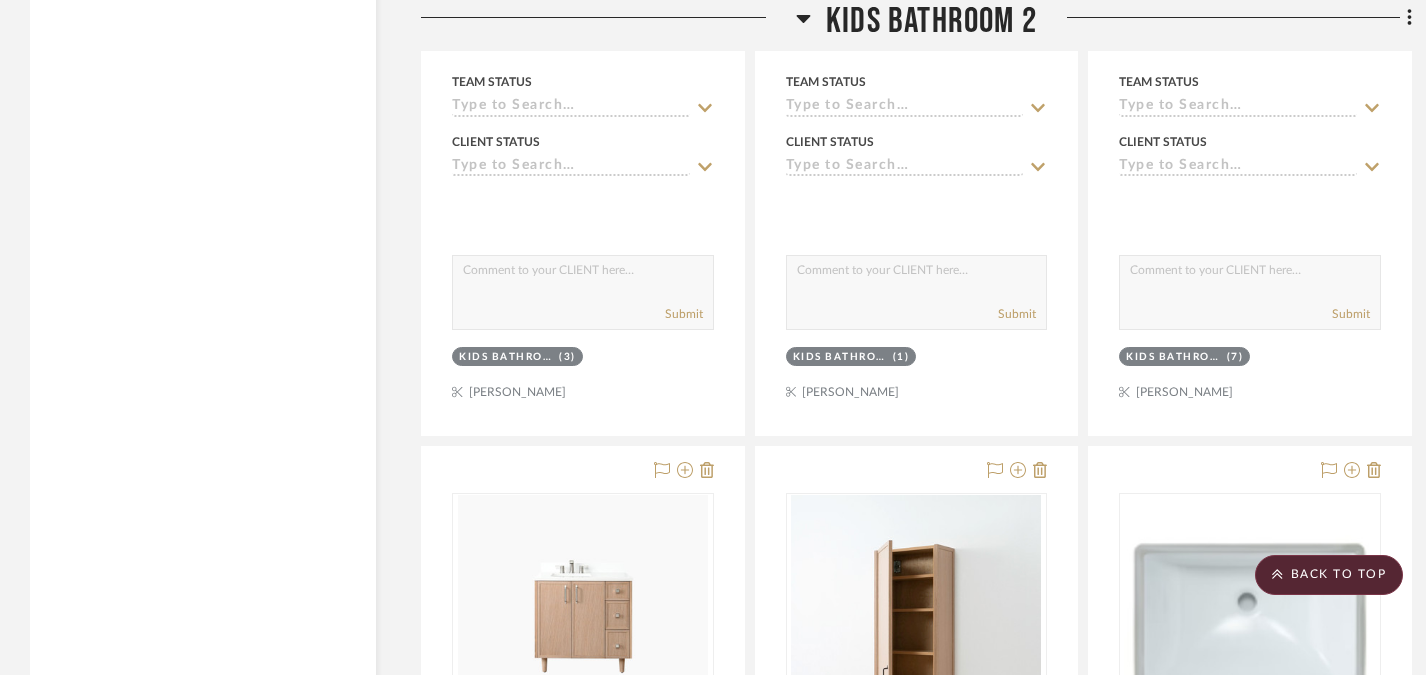 scroll, scrollTop: 6622, scrollLeft: 0, axis: vertical 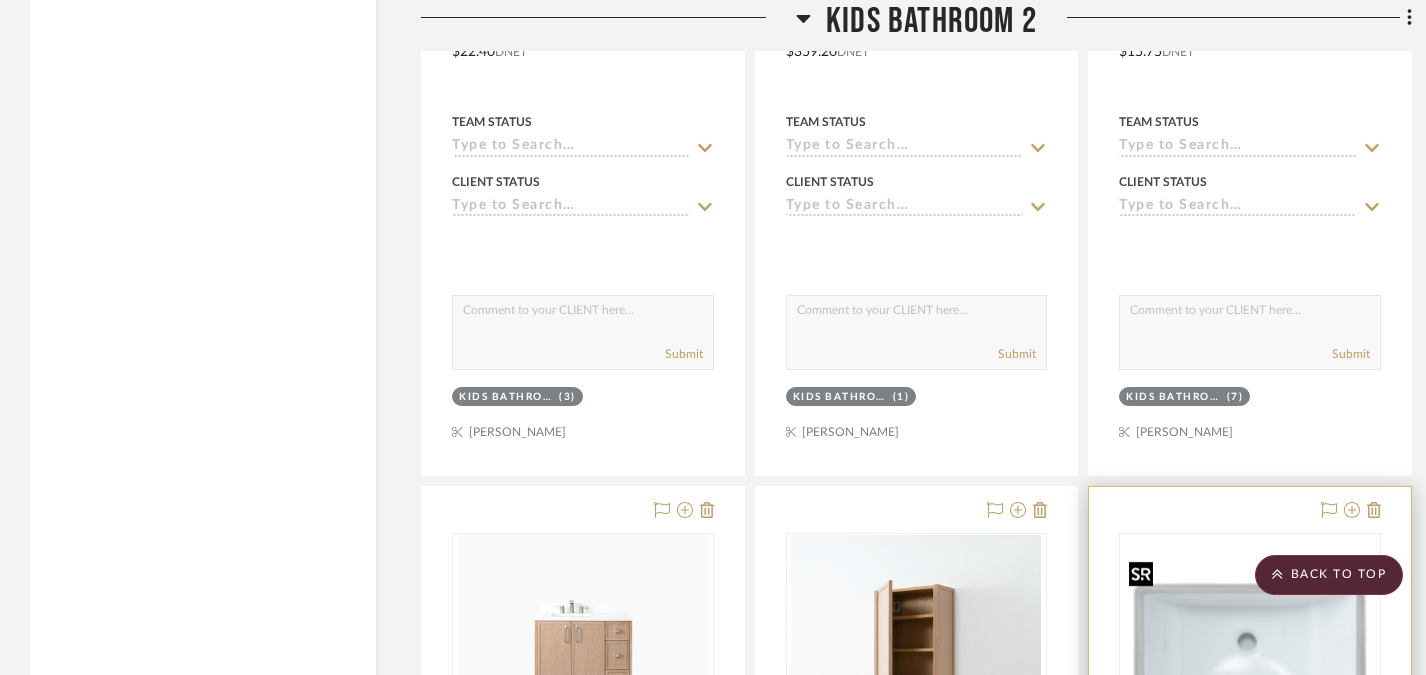click at bounding box center [1250, 660] 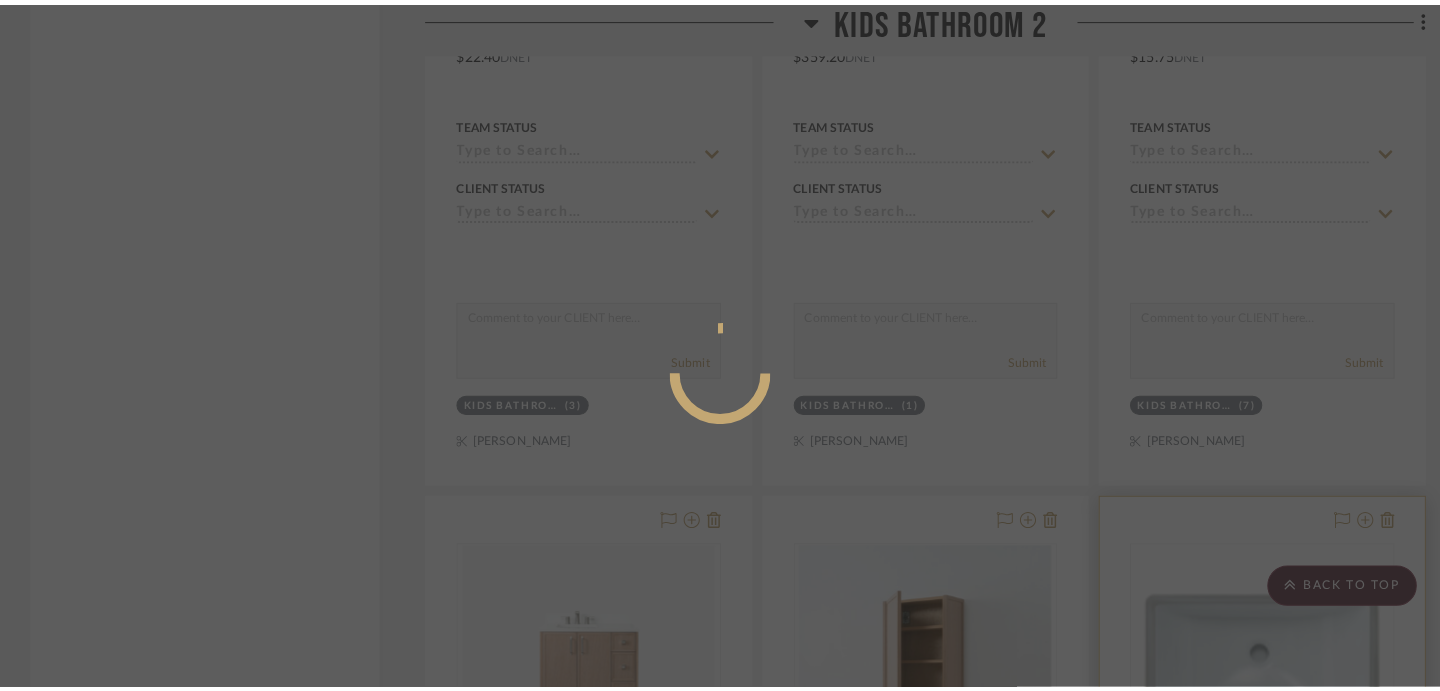 scroll, scrollTop: 0, scrollLeft: 0, axis: both 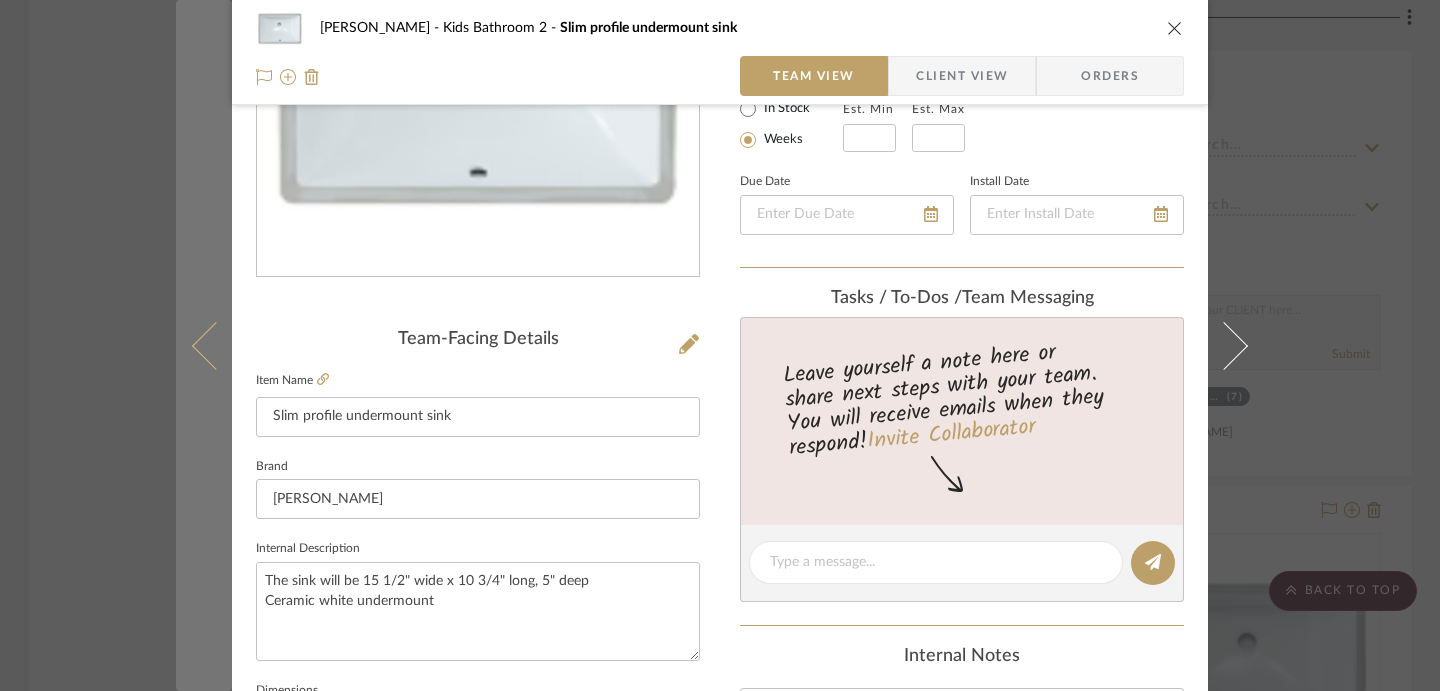 click at bounding box center (204, 345) 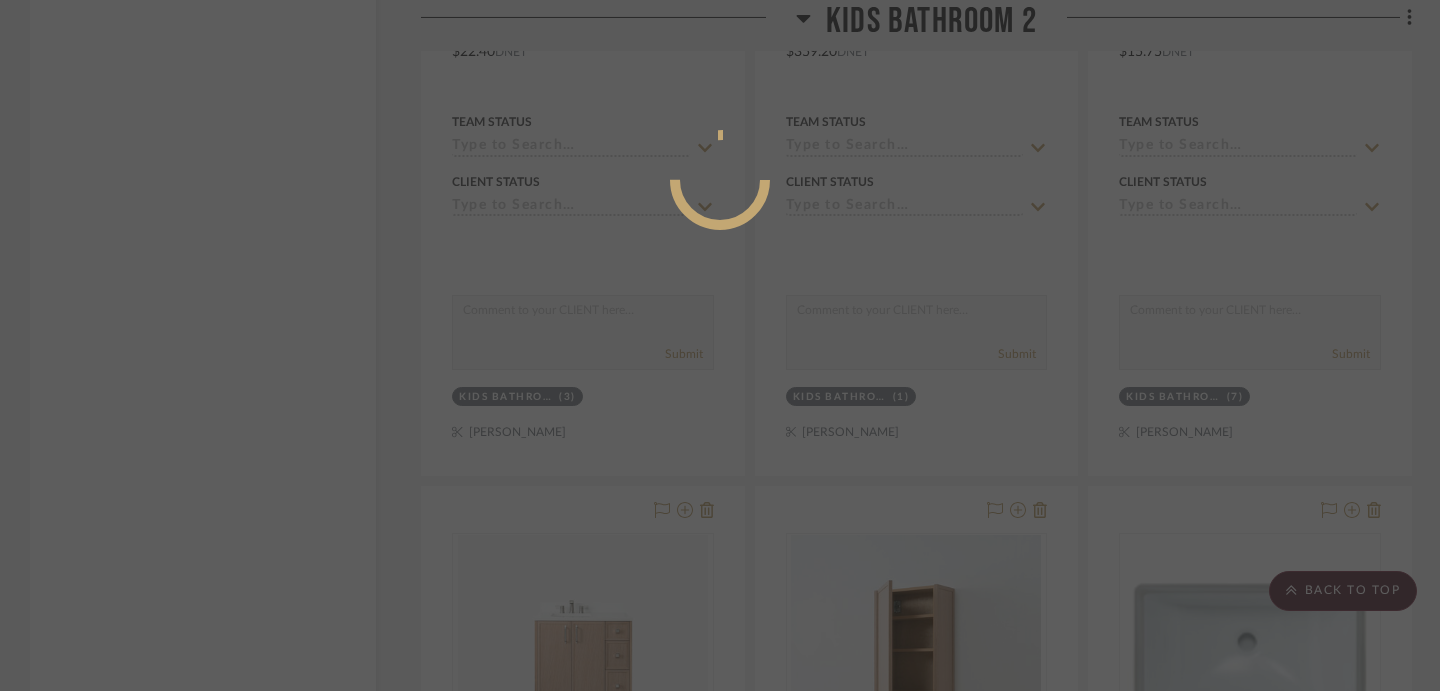 scroll, scrollTop: 185, scrollLeft: 0, axis: vertical 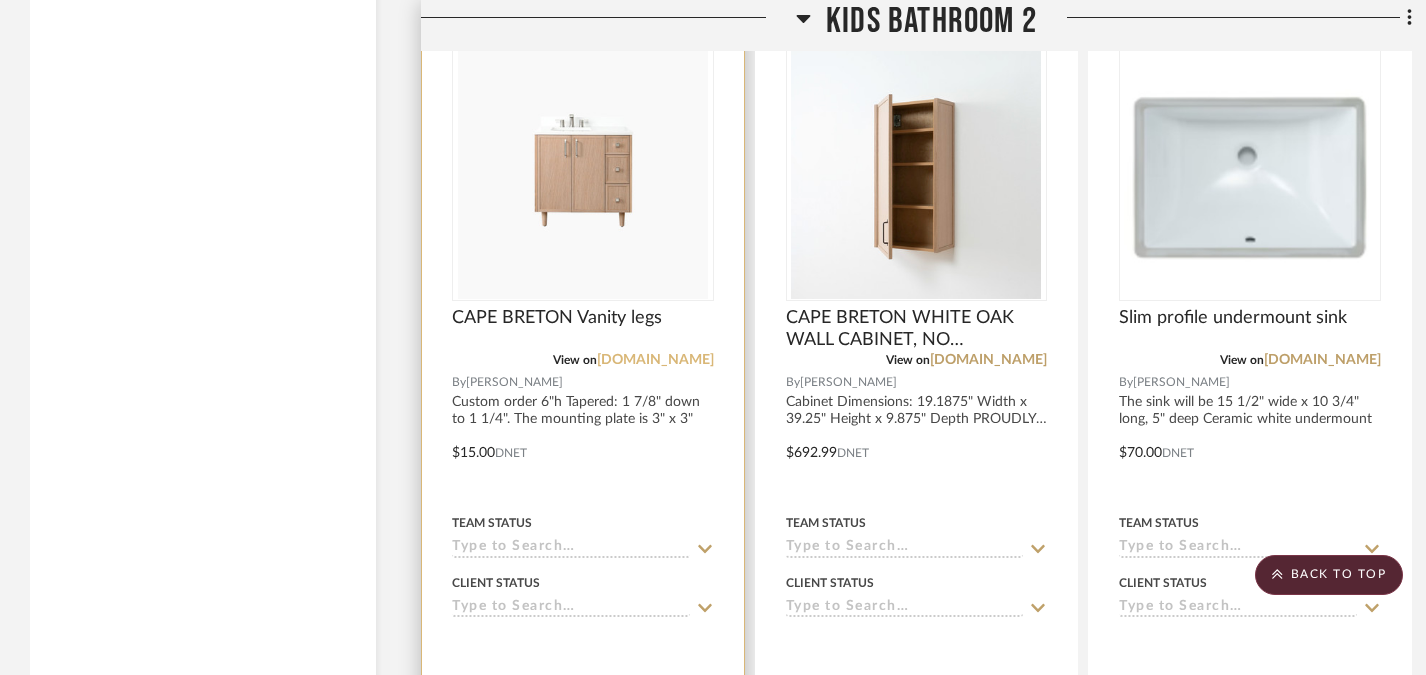 click on "[DOMAIN_NAME]" at bounding box center [655, 360] 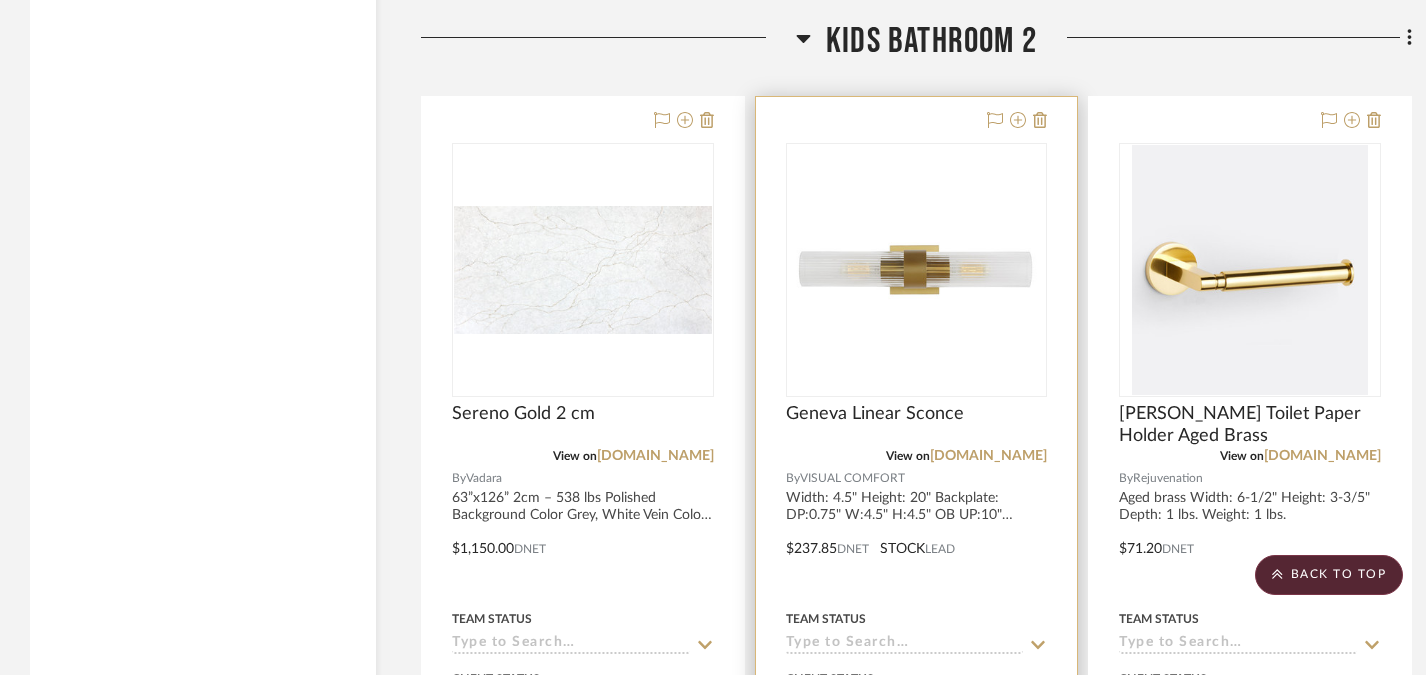 scroll, scrollTop: 5239, scrollLeft: 0, axis: vertical 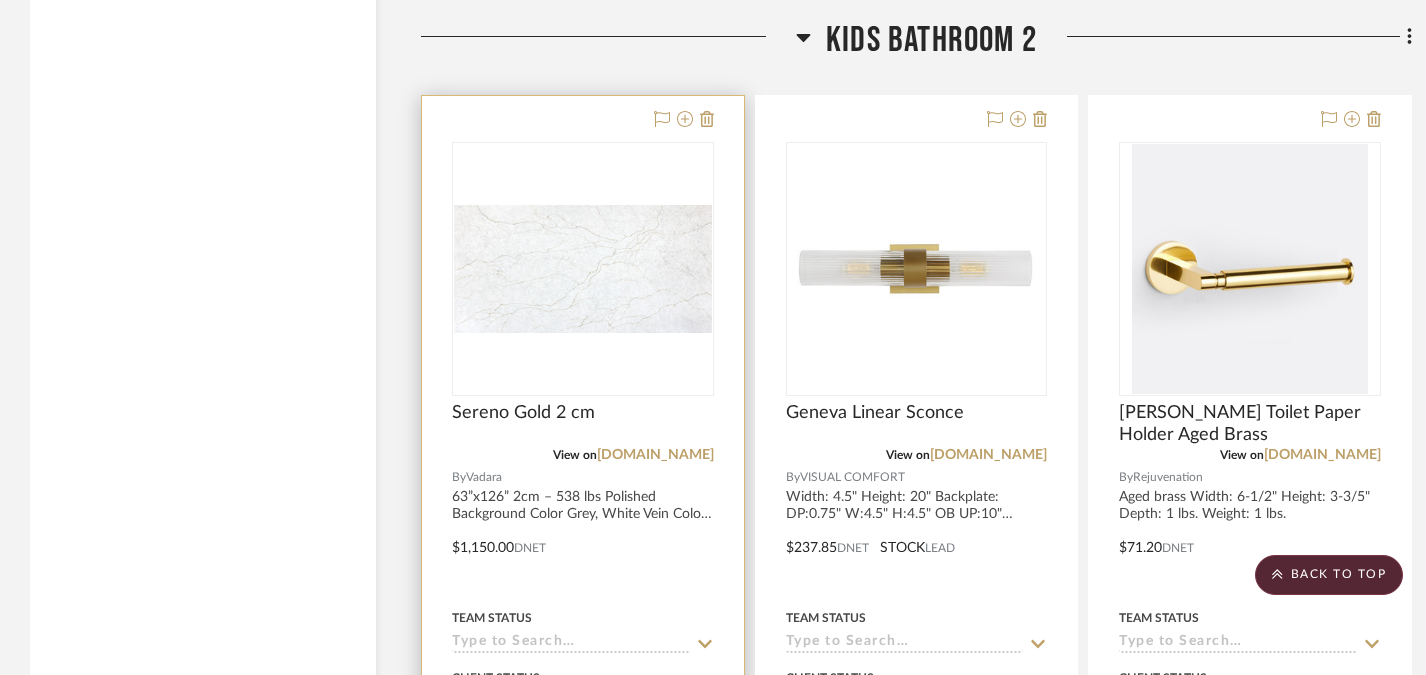 click at bounding box center [0, 0] 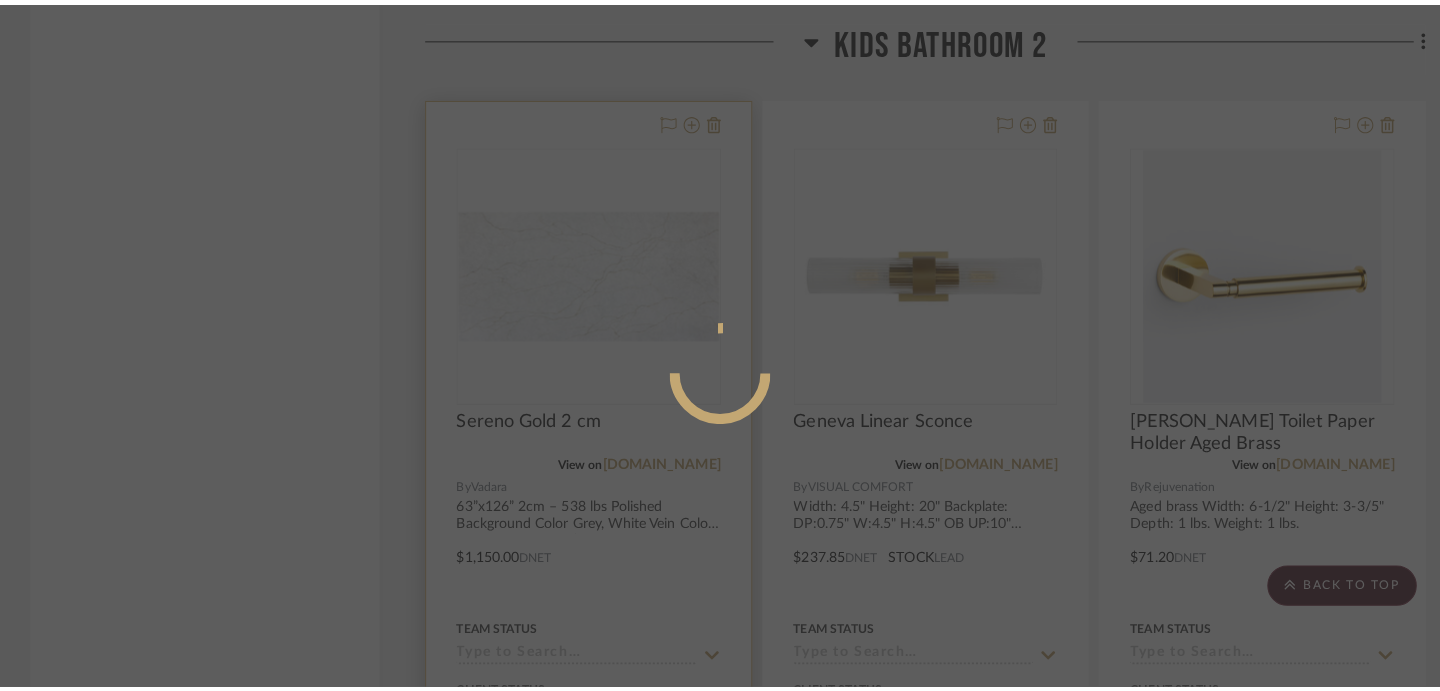 scroll, scrollTop: 0, scrollLeft: 0, axis: both 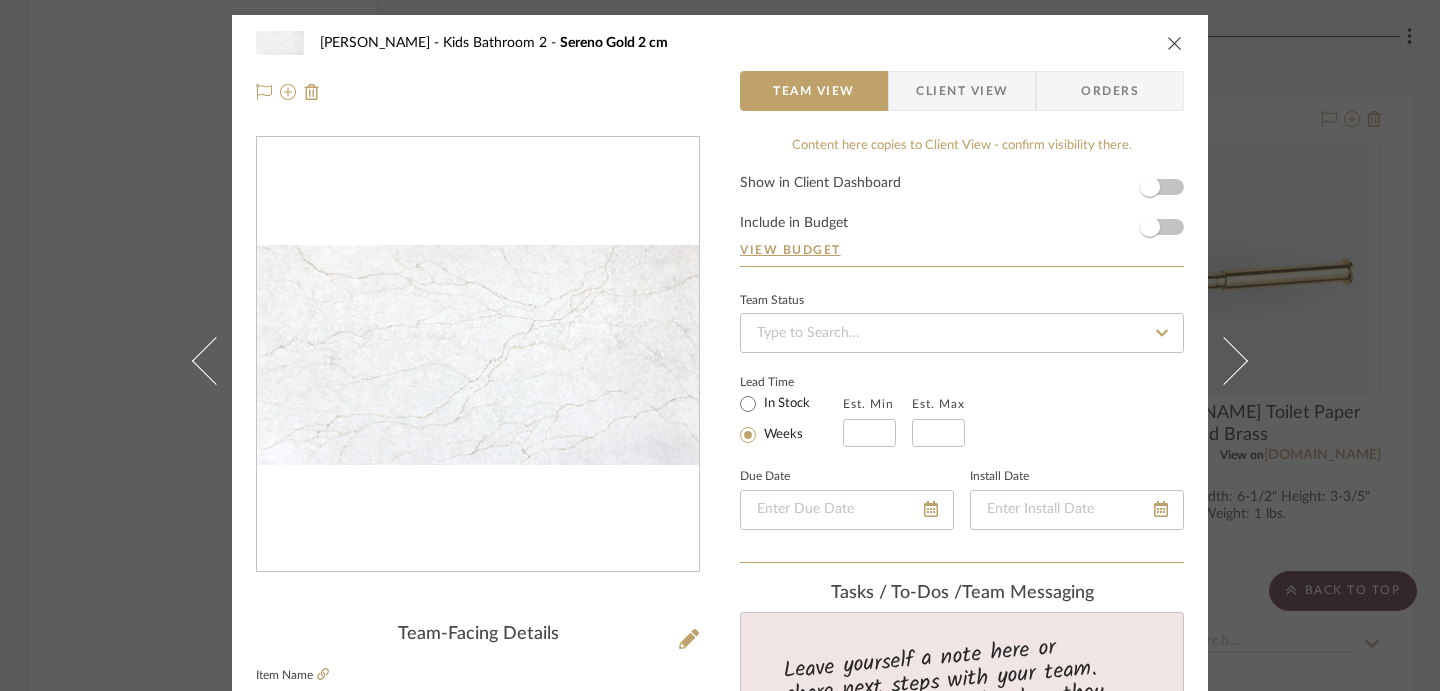 click at bounding box center [478, 354] 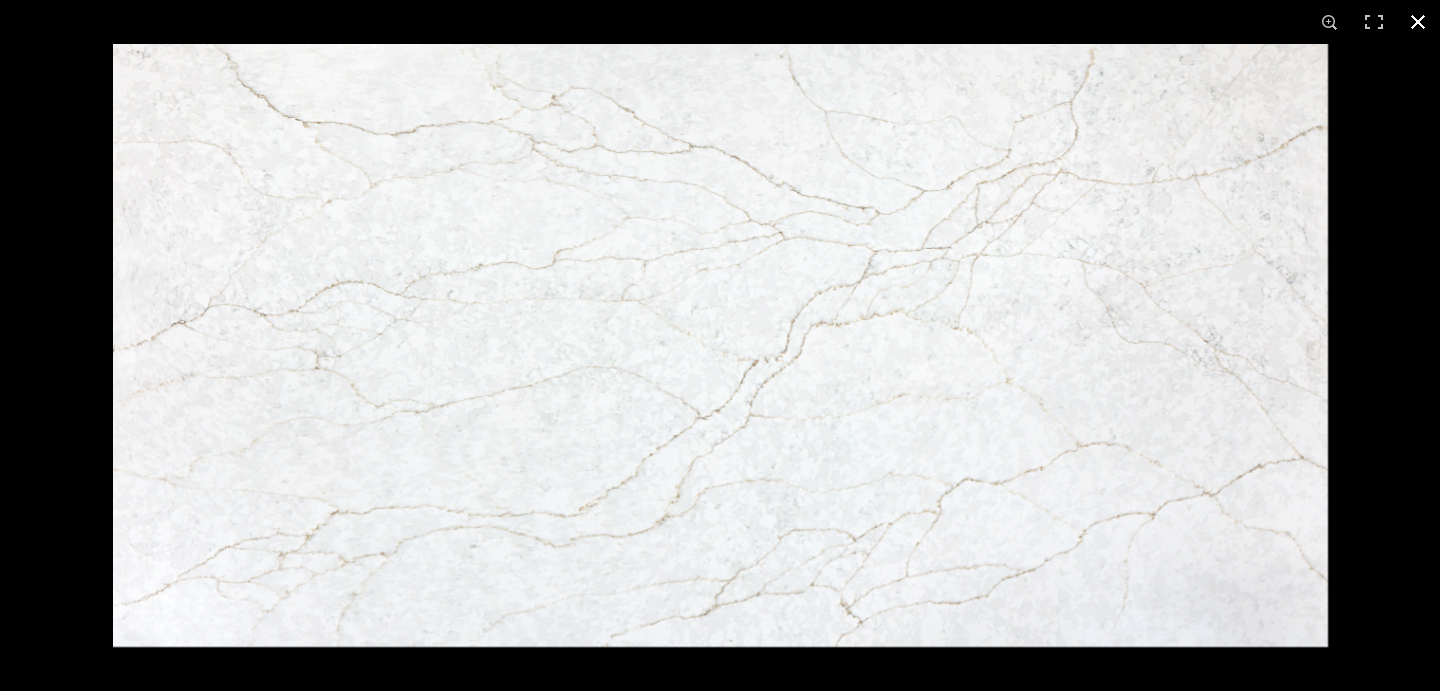 click at bounding box center (1418, 22) 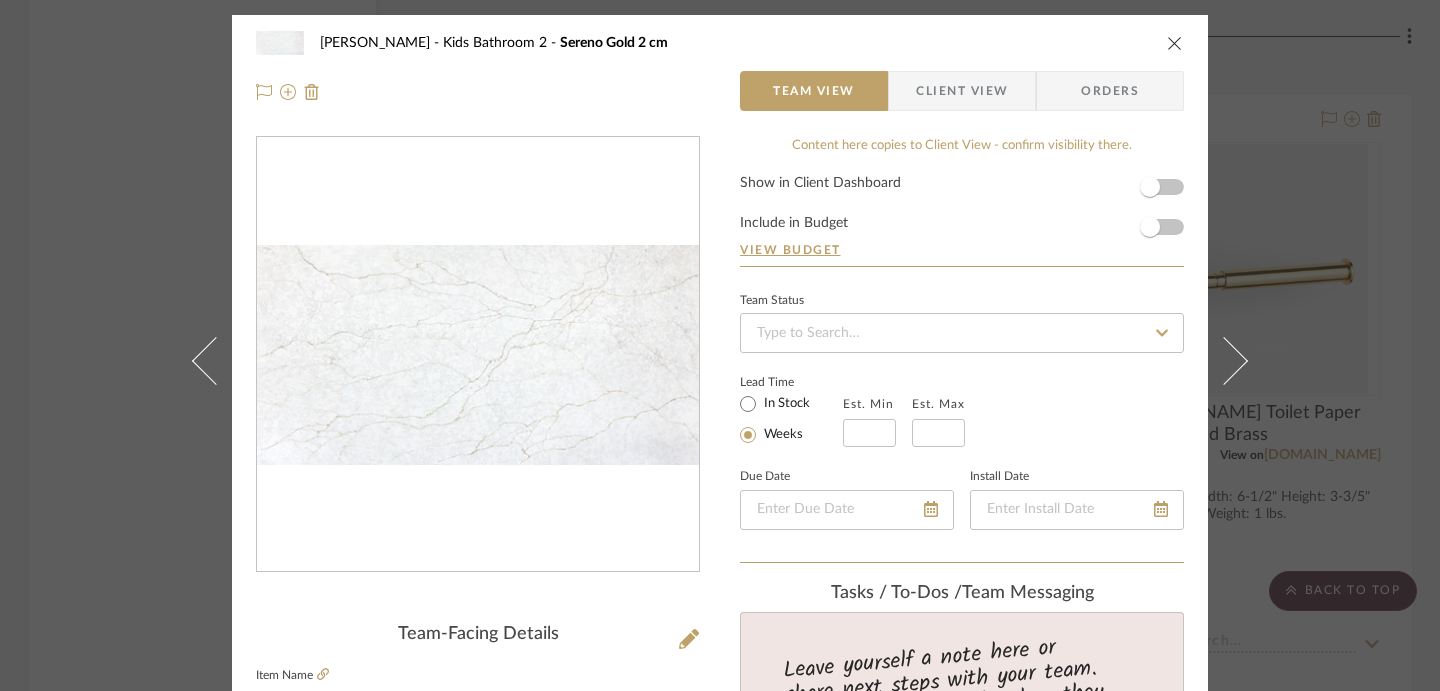 click on "[PERSON_NAME] Kids Bathroom 2 Sereno Gold 2 cm Team View Client View Orders  Team-Facing Details   Item Name  Sereno Gold 2 cm  Brand  Vadara  Internal Description  63”x126”
2cm – 538 lbs
Polished
Background Color
Grey, White
Vein Color
Grey, Taupe
Retail $2130  Dimensions  63”x126”  Product Specifications   Item Costs   View Budget   Markup %  30%  Unit Cost  $1,150.00  Cost Type  DNET  Client Unit Price   $1,495.00   Quantity  1  Unit Type  Each  Subtotal   $1,495.00   Tax %  0%  Total Tax   $0.00   Shipping Cost  $0.00  Ship. Markup %  0% Taxable  Total Shipping   $0.00  Total Client Price  $1,495.00  Your Cost  $1,150.00  Your Margin  $345.00  Content here copies to Client View - confirm visibility there.  Show in Client Dashboard   Include in Budget   View Budget  Team Status  Lead Time  In Stock Weeks  Est. Min   Est. Max   Due Date   Install Date  Tasks / To-Dos /  team Messaging  Leave yourself a note here or share next steps with your team. You will receive emails when they
respond!" at bounding box center (720, 345) 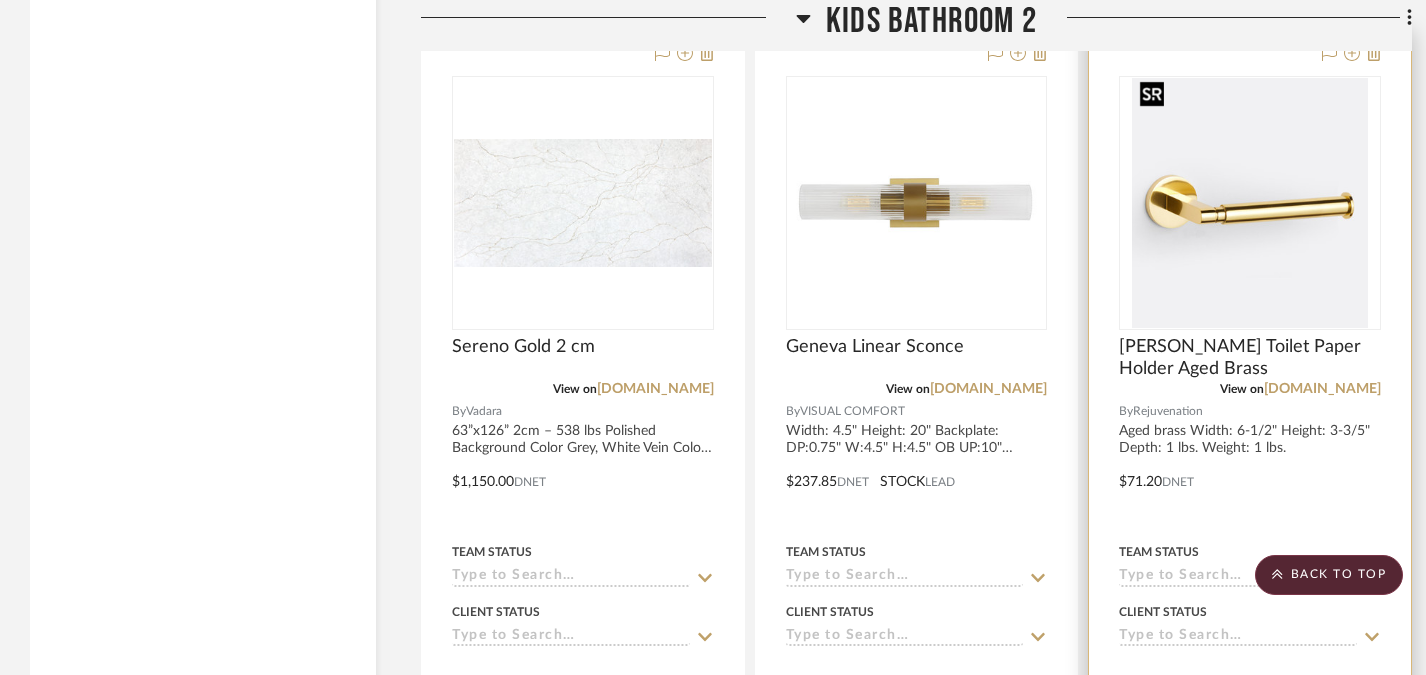 scroll, scrollTop: 5241, scrollLeft: 0, axis: vertical 